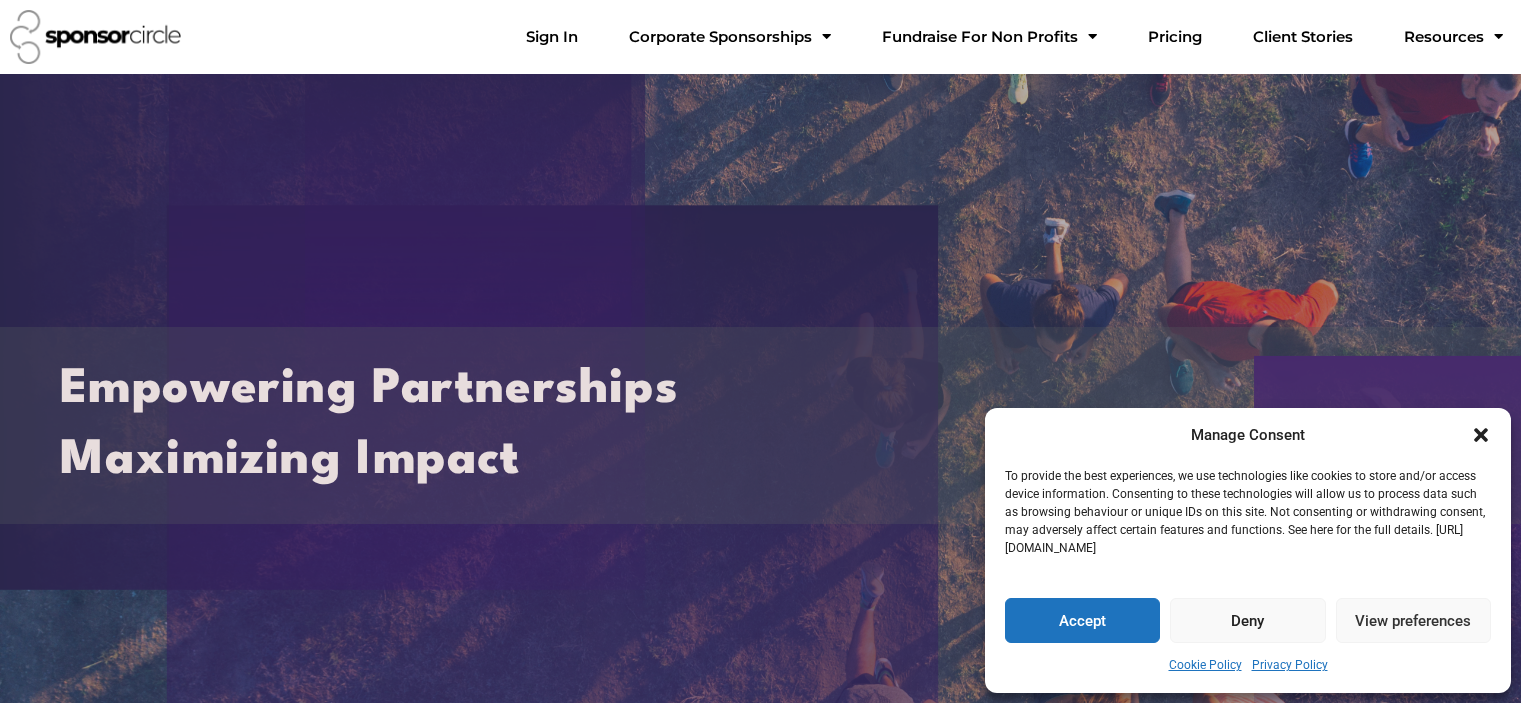 scroll, scrollTop: 0, scrollLeft: 0, axis: both 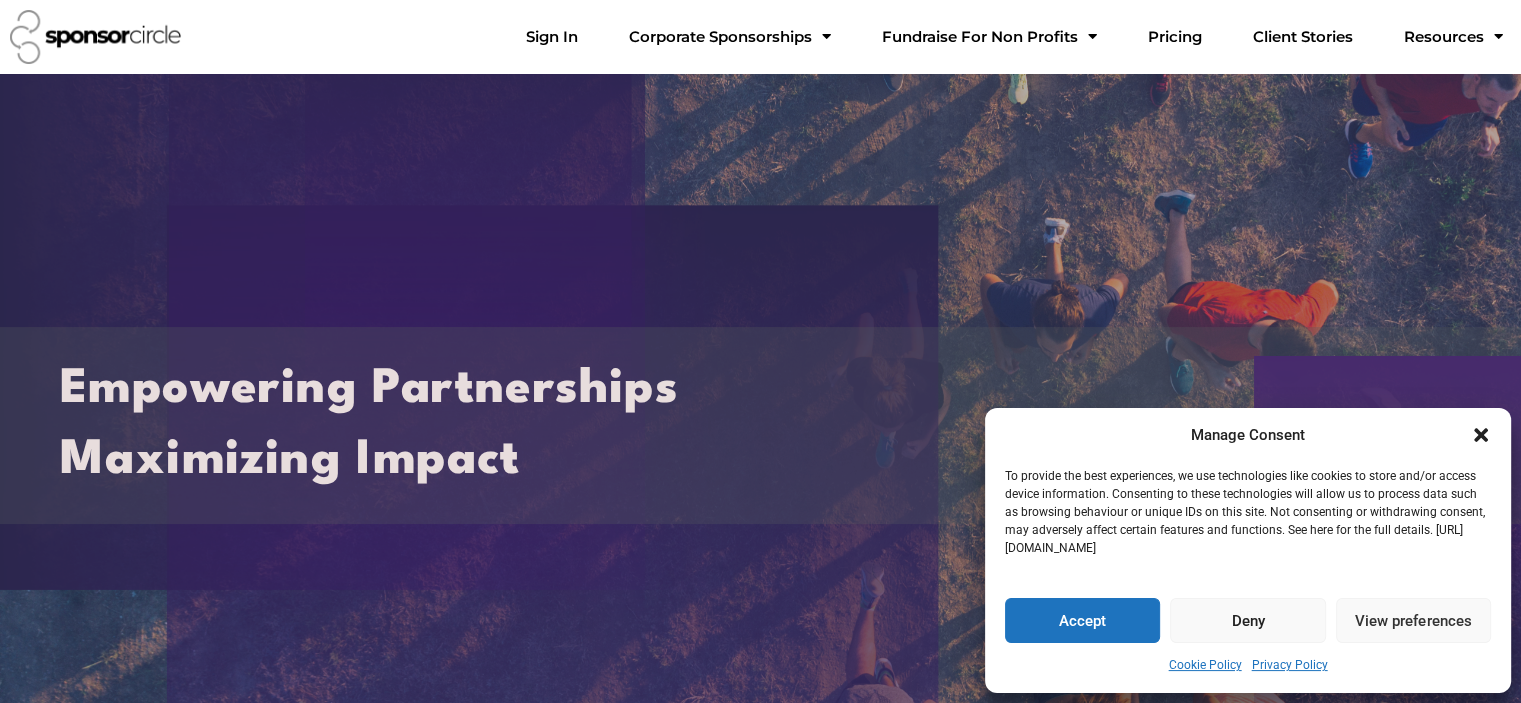 click on "Accept" at bounding box center [1082, 620] 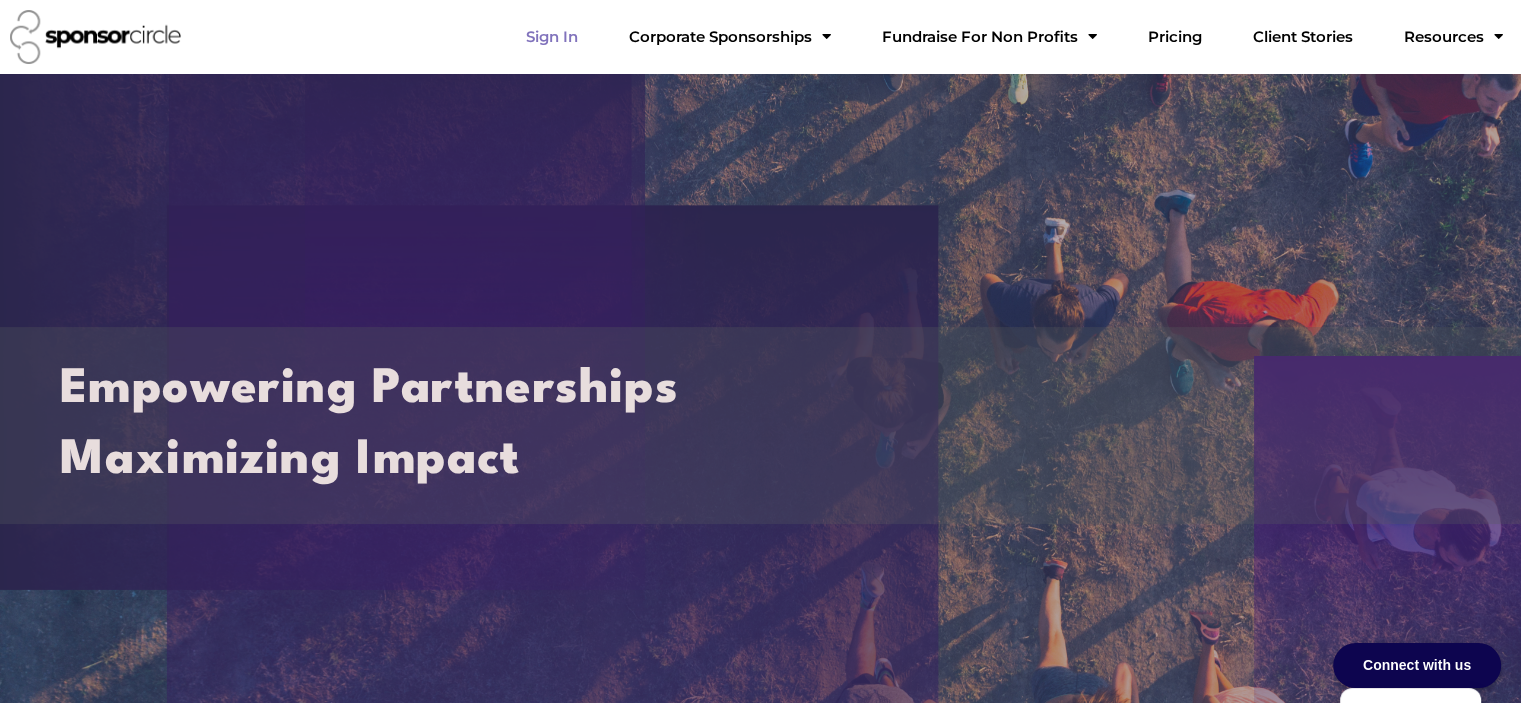 click on "Sign In" 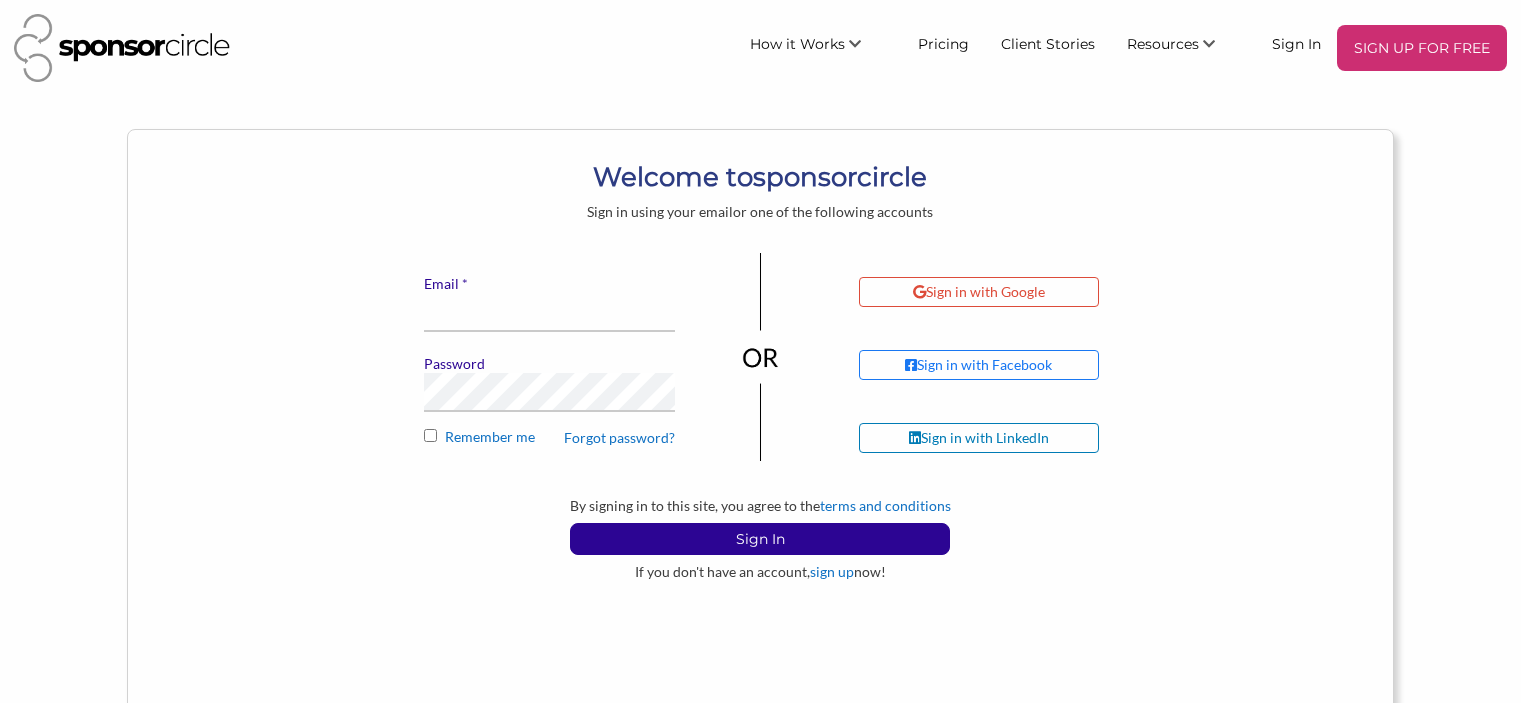 scroll, scrollTop: 0, scrollLeft: 0, axis: both 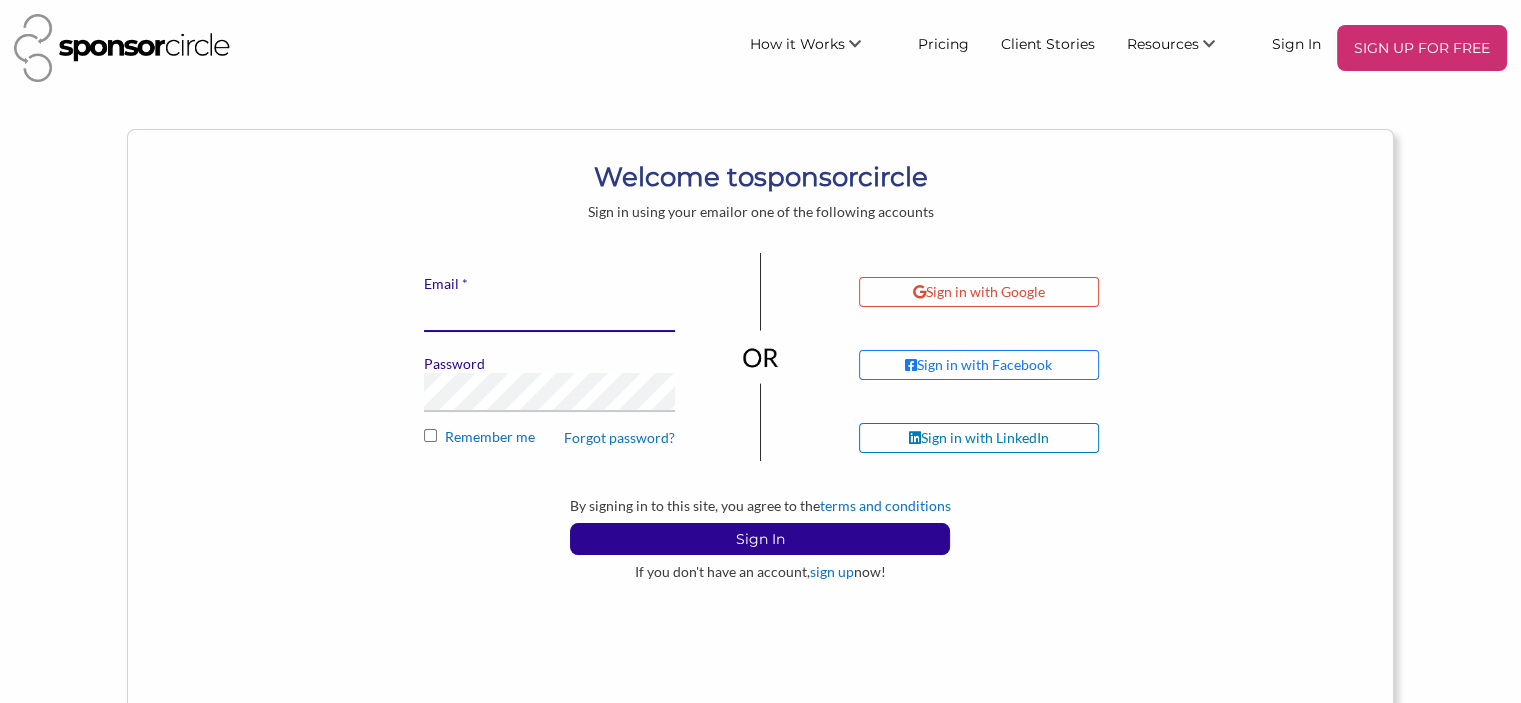 click on "*  Email" at bounding box center [549, 312] 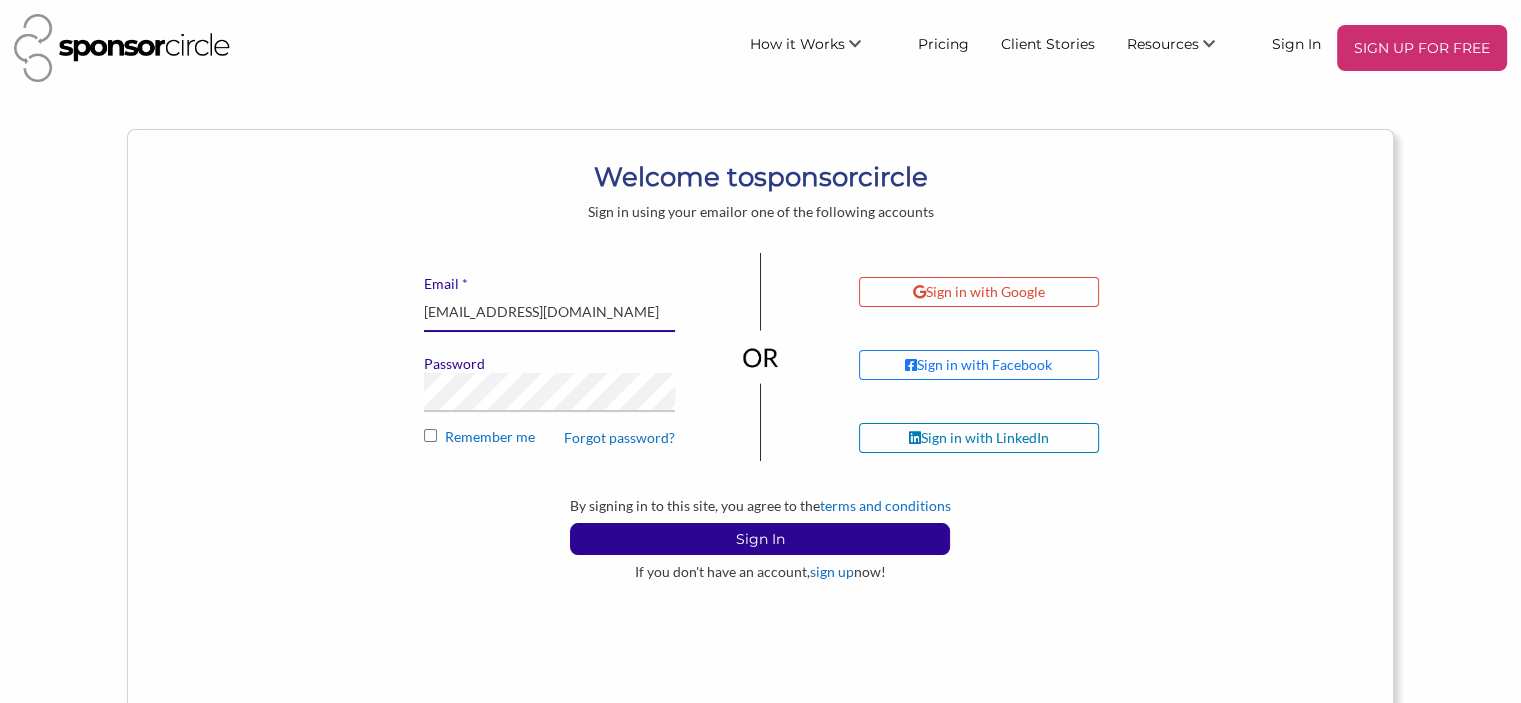 type on "zuko@moredopemusic.co" 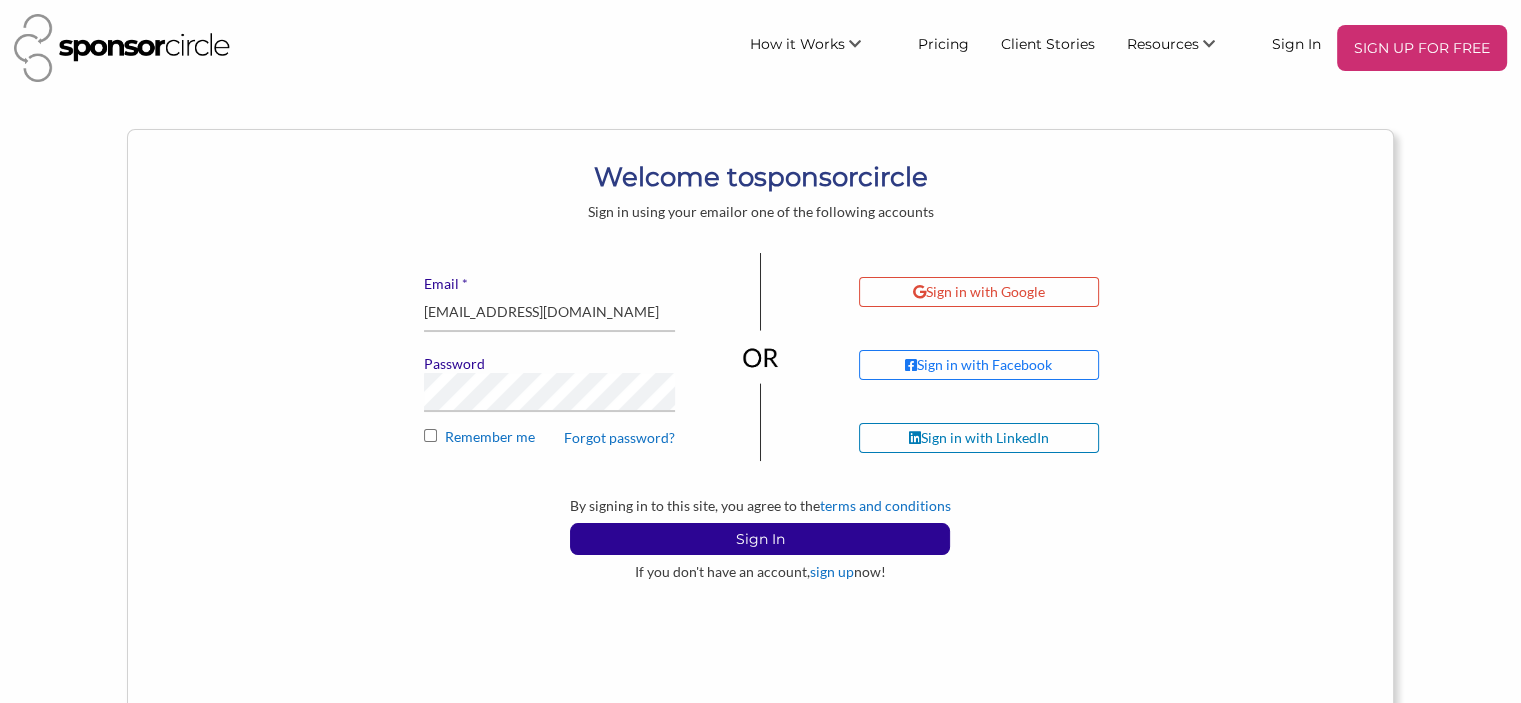 click on "Remember me" at bounding box center (430, 435) 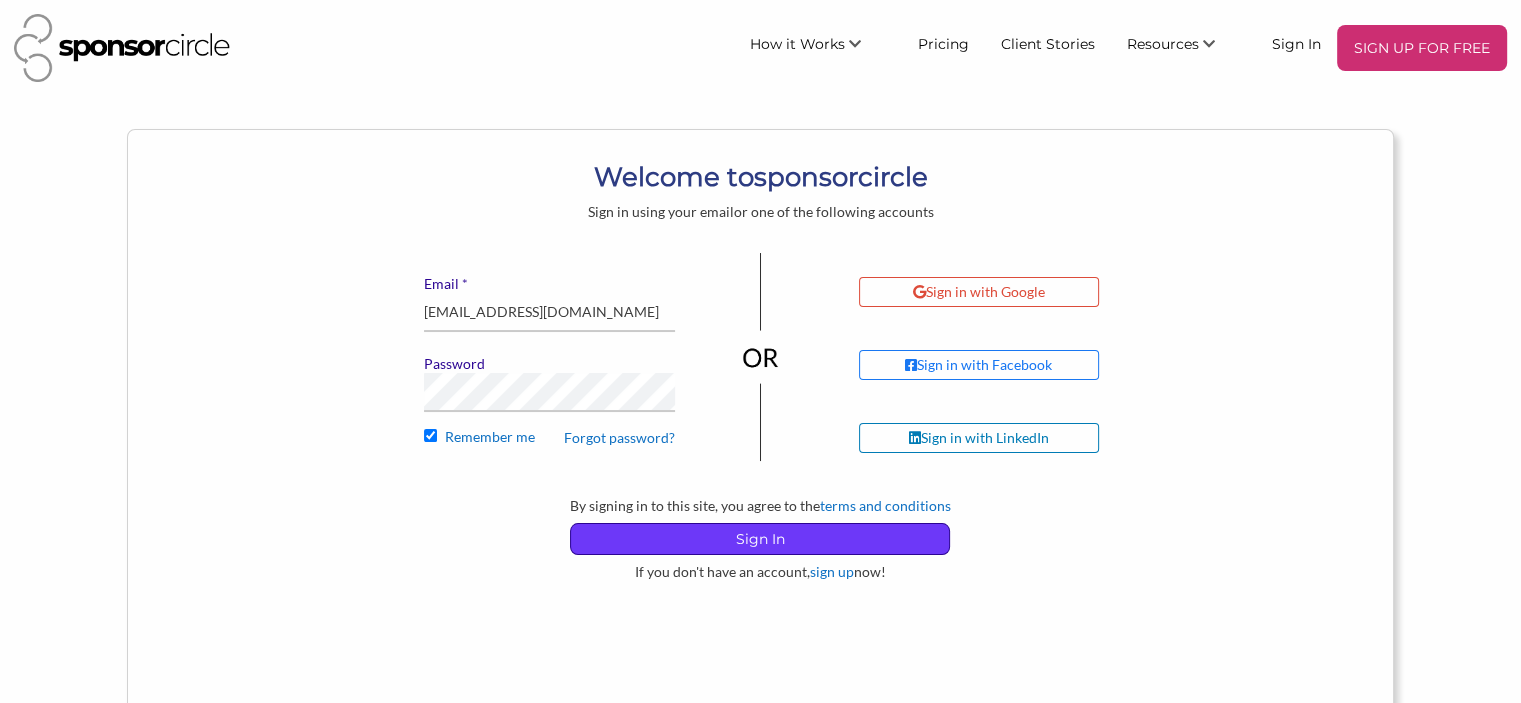 click on "Sign In" at bounding box center (760, 539) 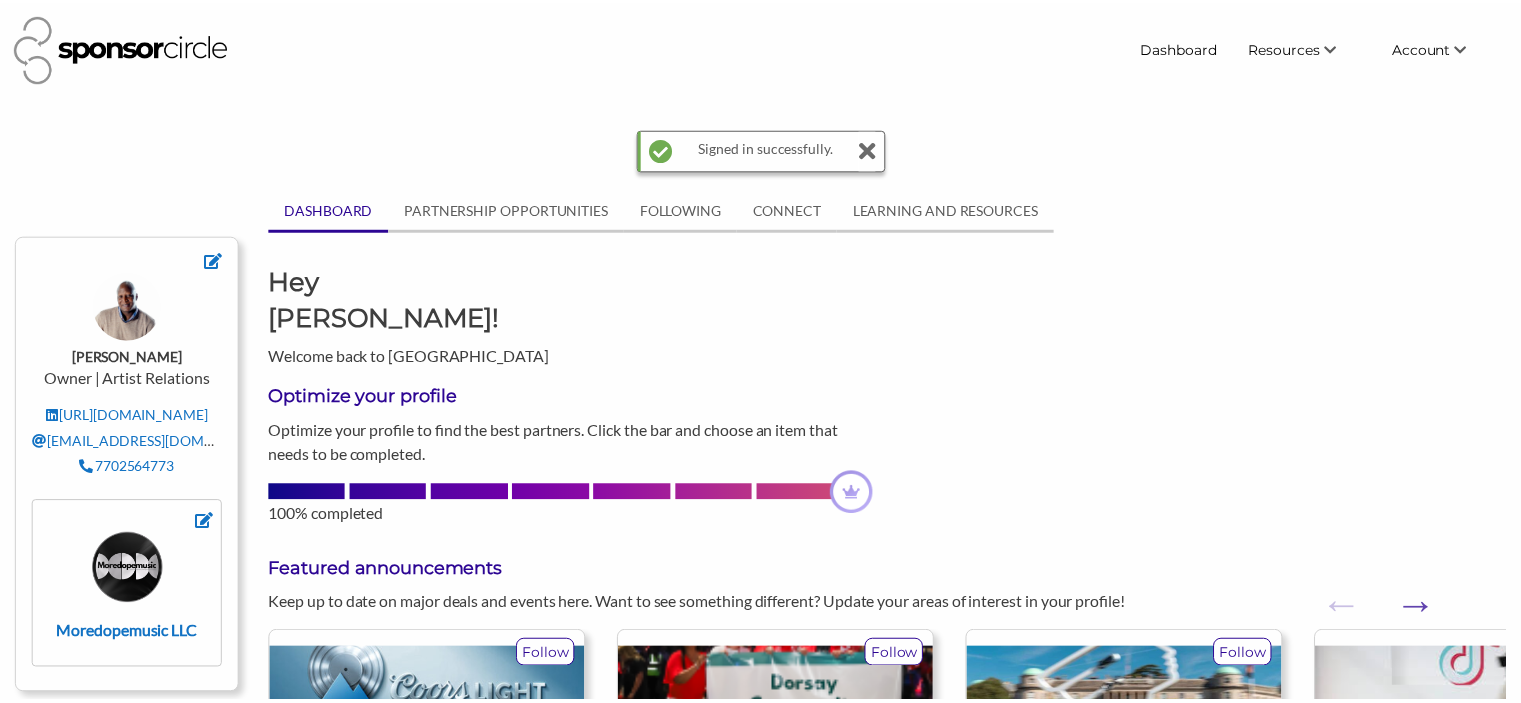 scroll, scrollTop: 0, scrollLeft: 0, axis: both 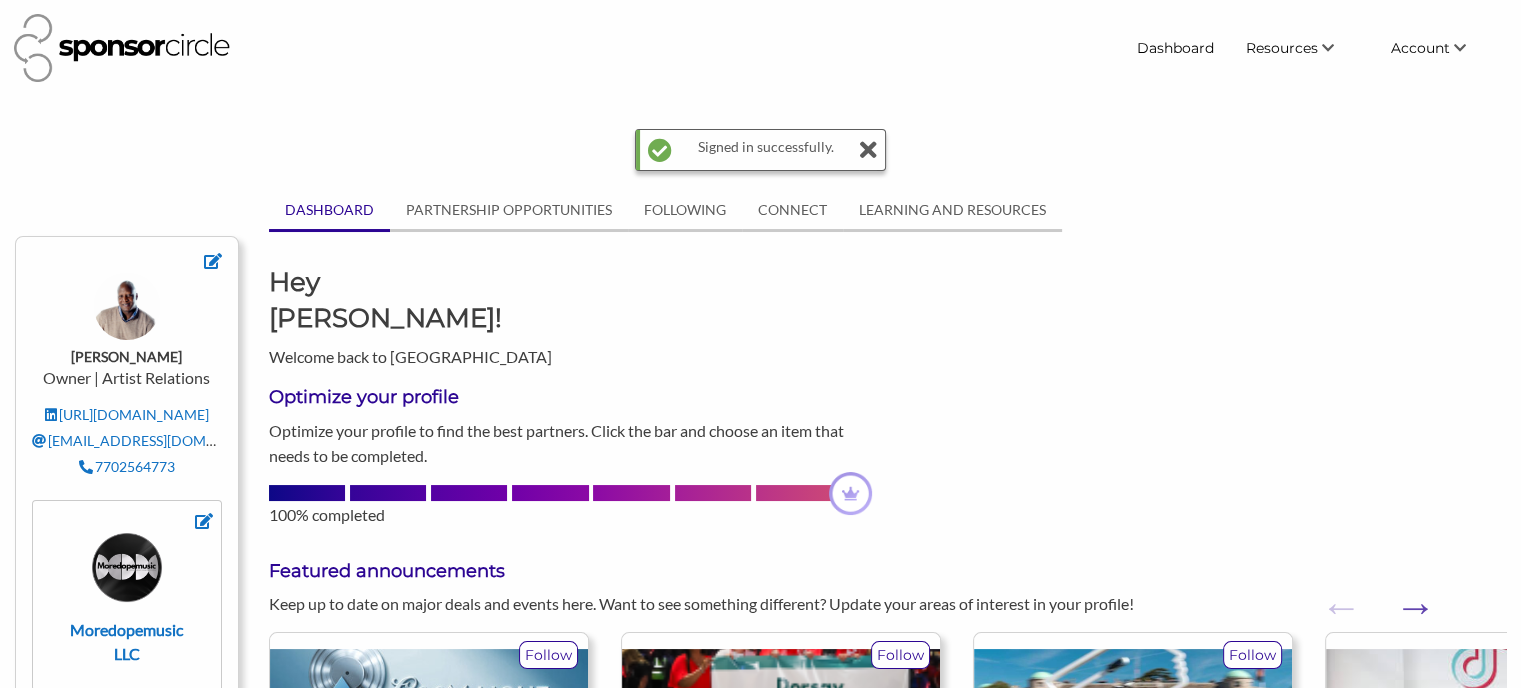 click at bounding box center [868, 150] 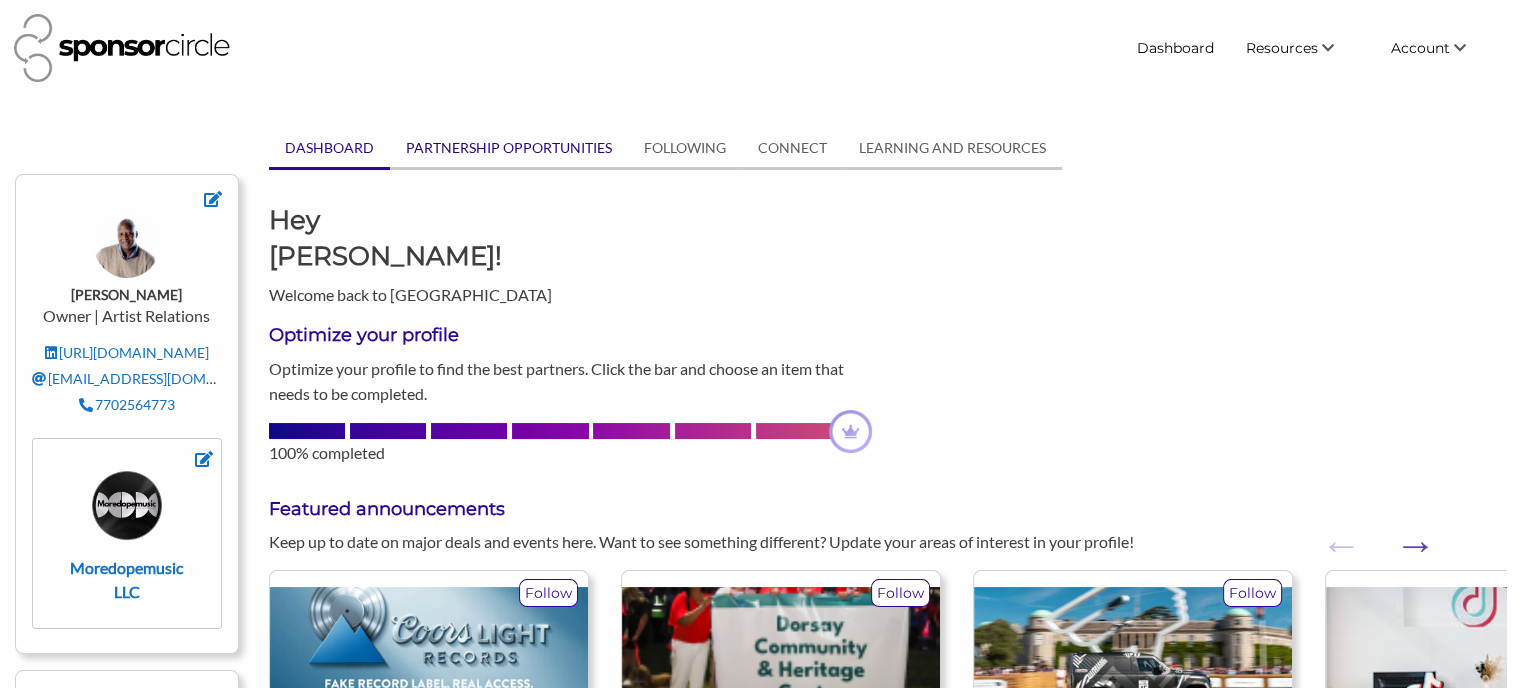 click on "PARTNERSHIP OPPORTUNITIES" at bounding box center [509, 148] 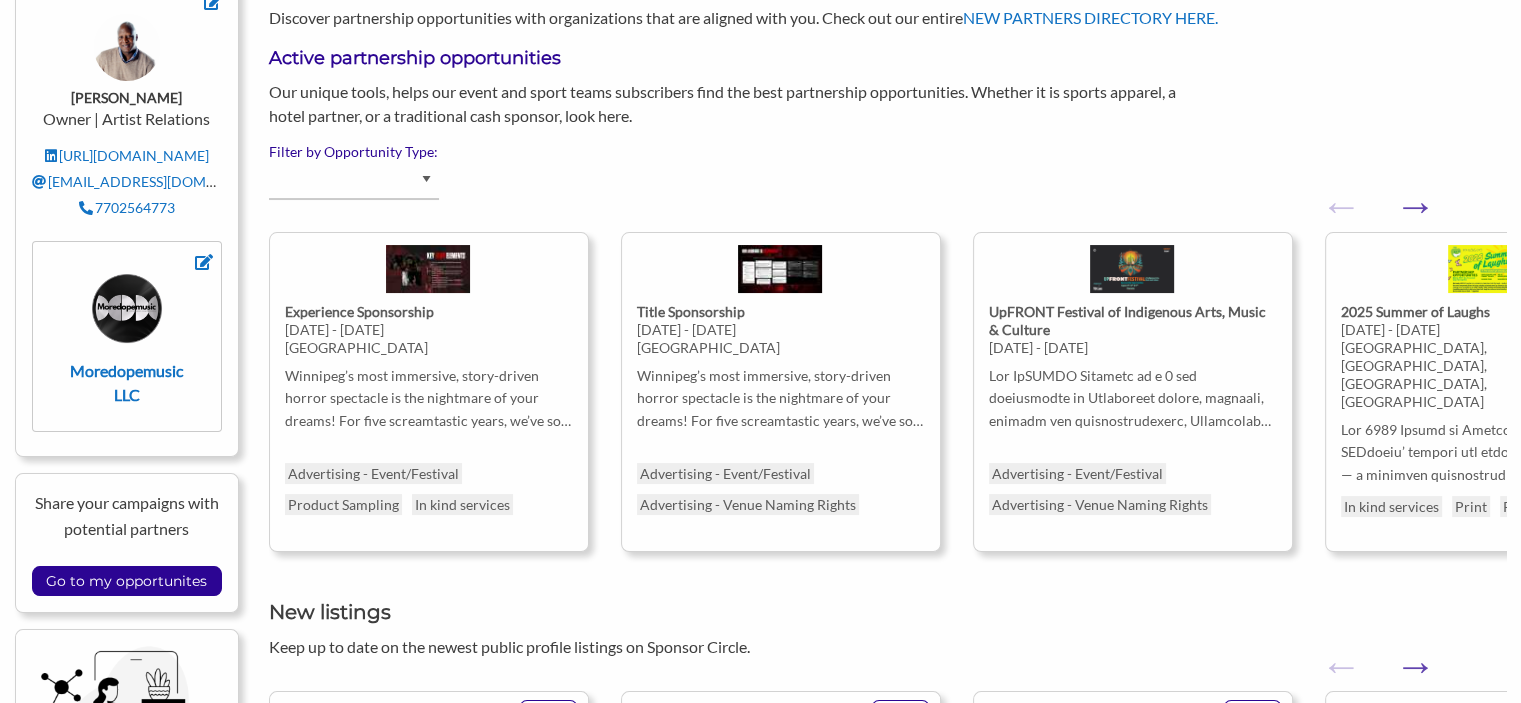 scroll, scrollTop: 300, scrollLeft: 0, axis: vertical 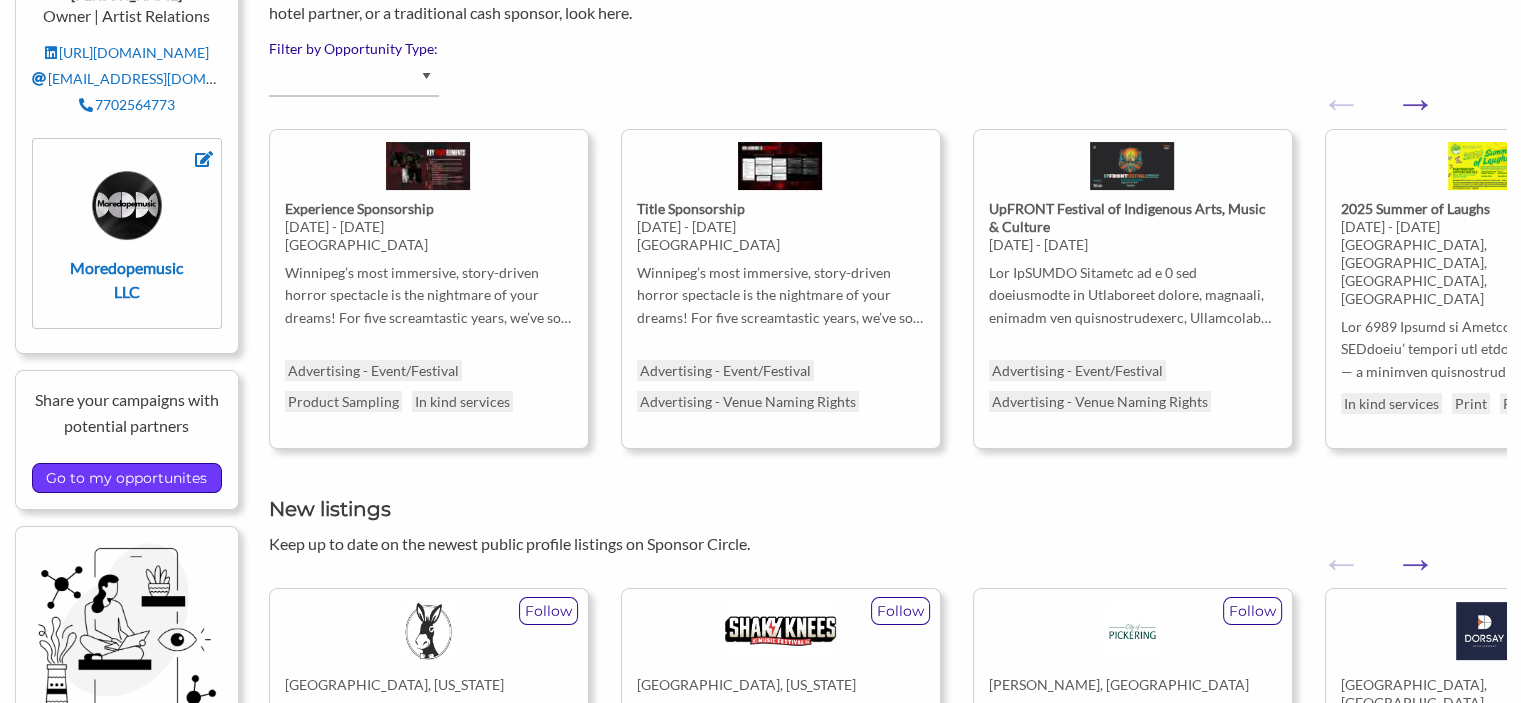 click on "Go to my opportunites" at bounding box center (126, 478) 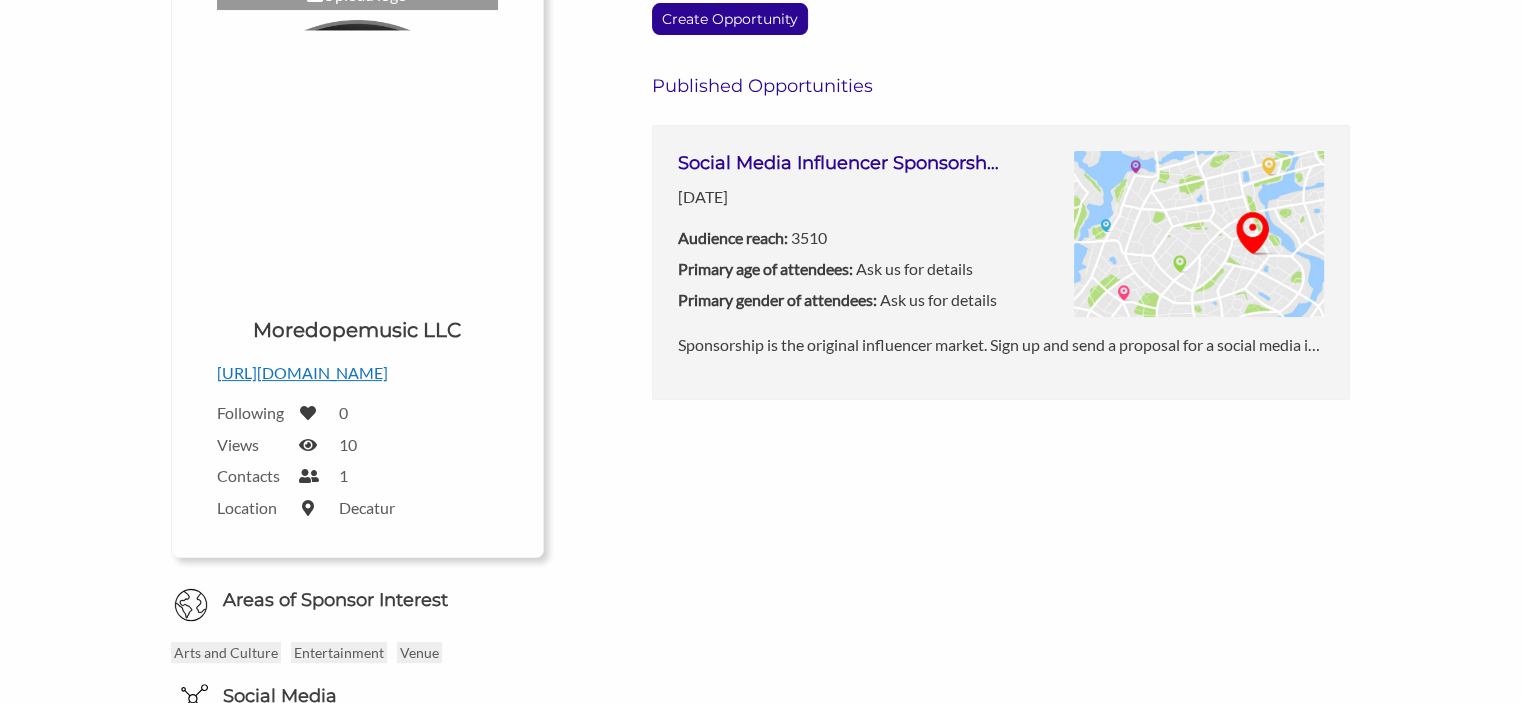 scroll, scrollTop: 100, scrollLeft: 0, axis: vertical 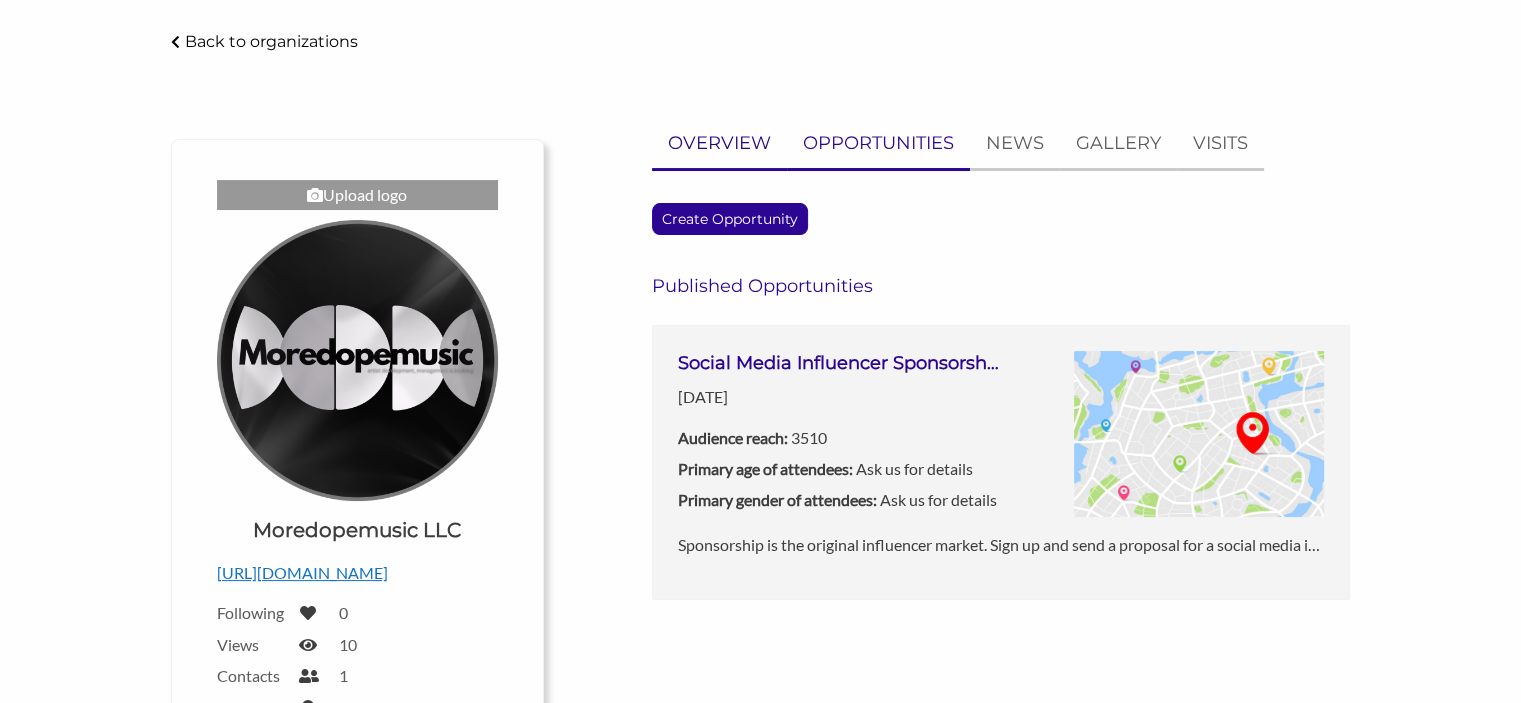 click on "OVERVIEW" at bounding box center [719, 143] 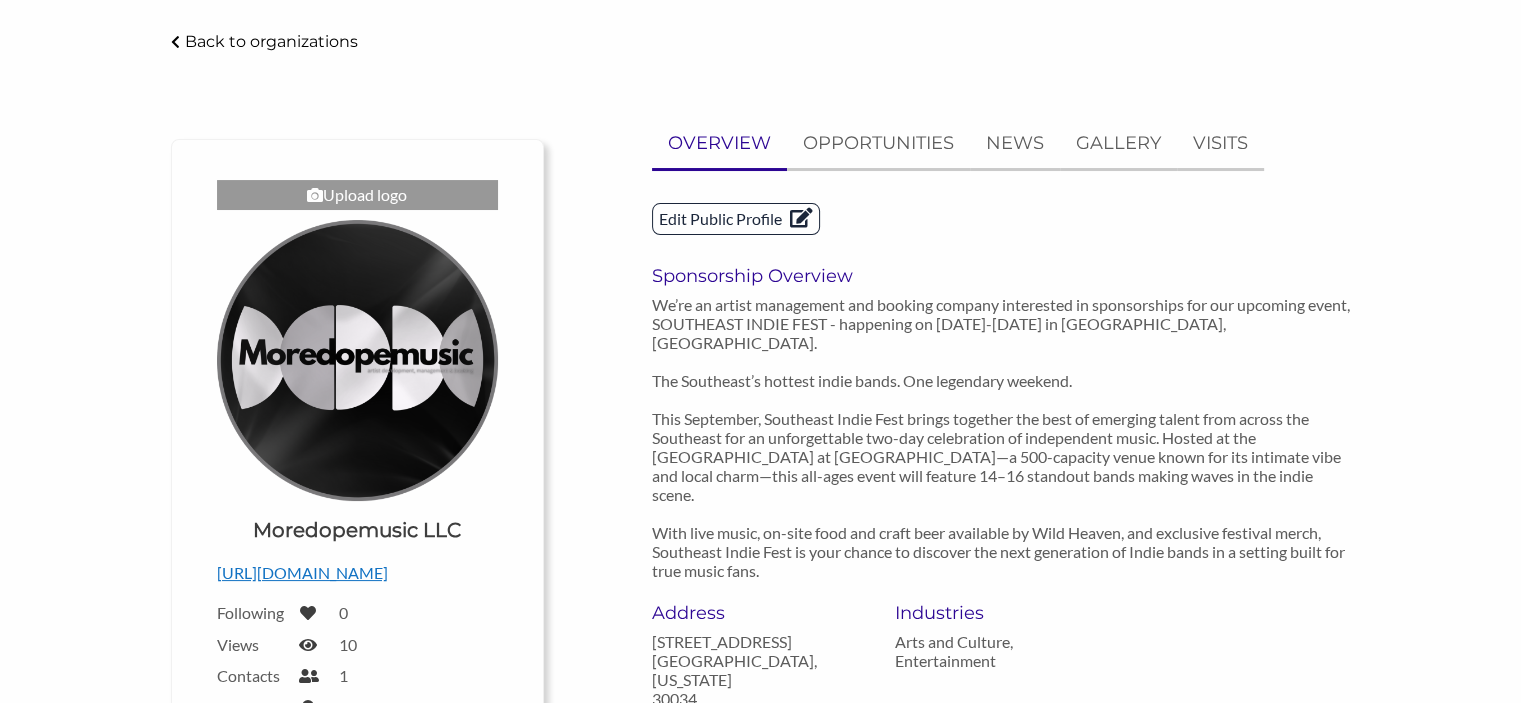 click on "Edit Public Profile" at bounding box center [736, 219] 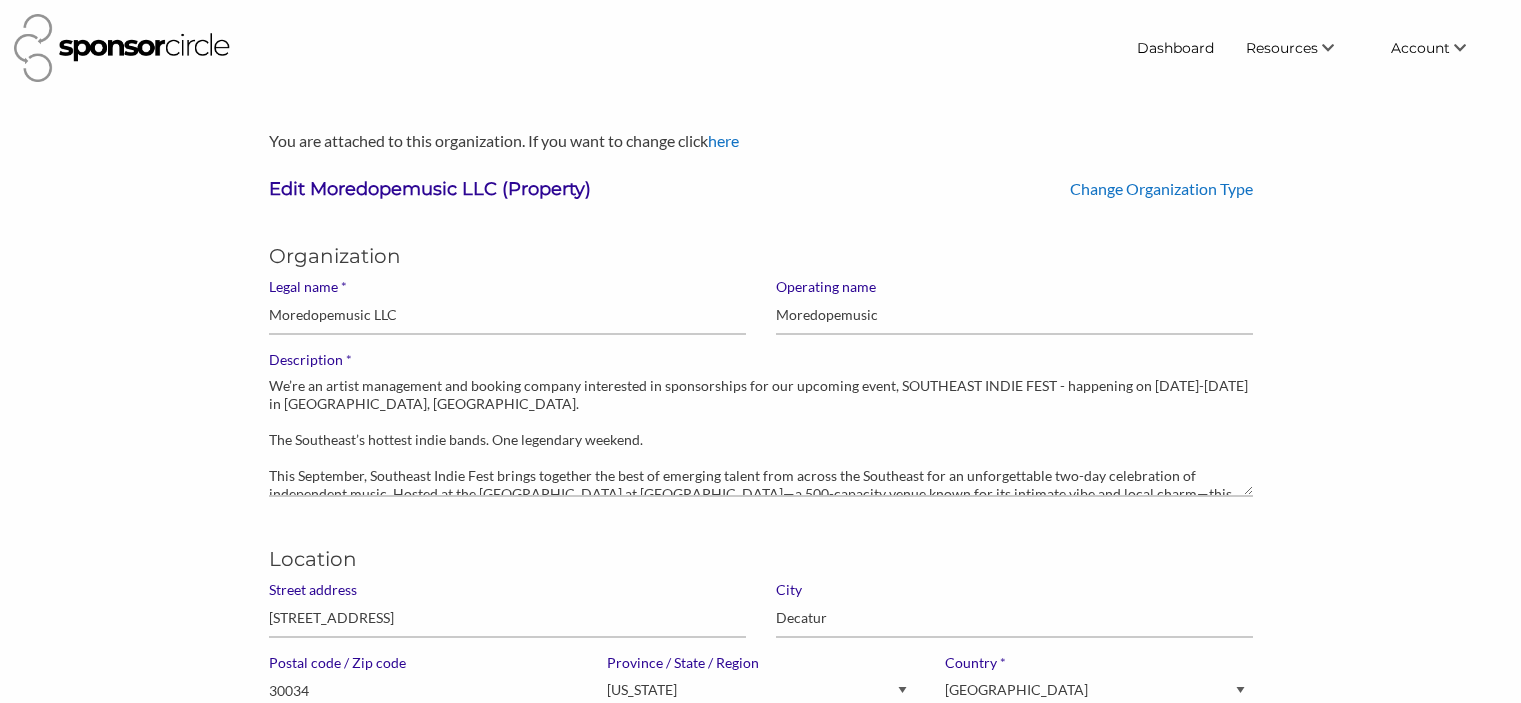 scroll, scrollTop: 0, scrollLeft: 0, axis: both 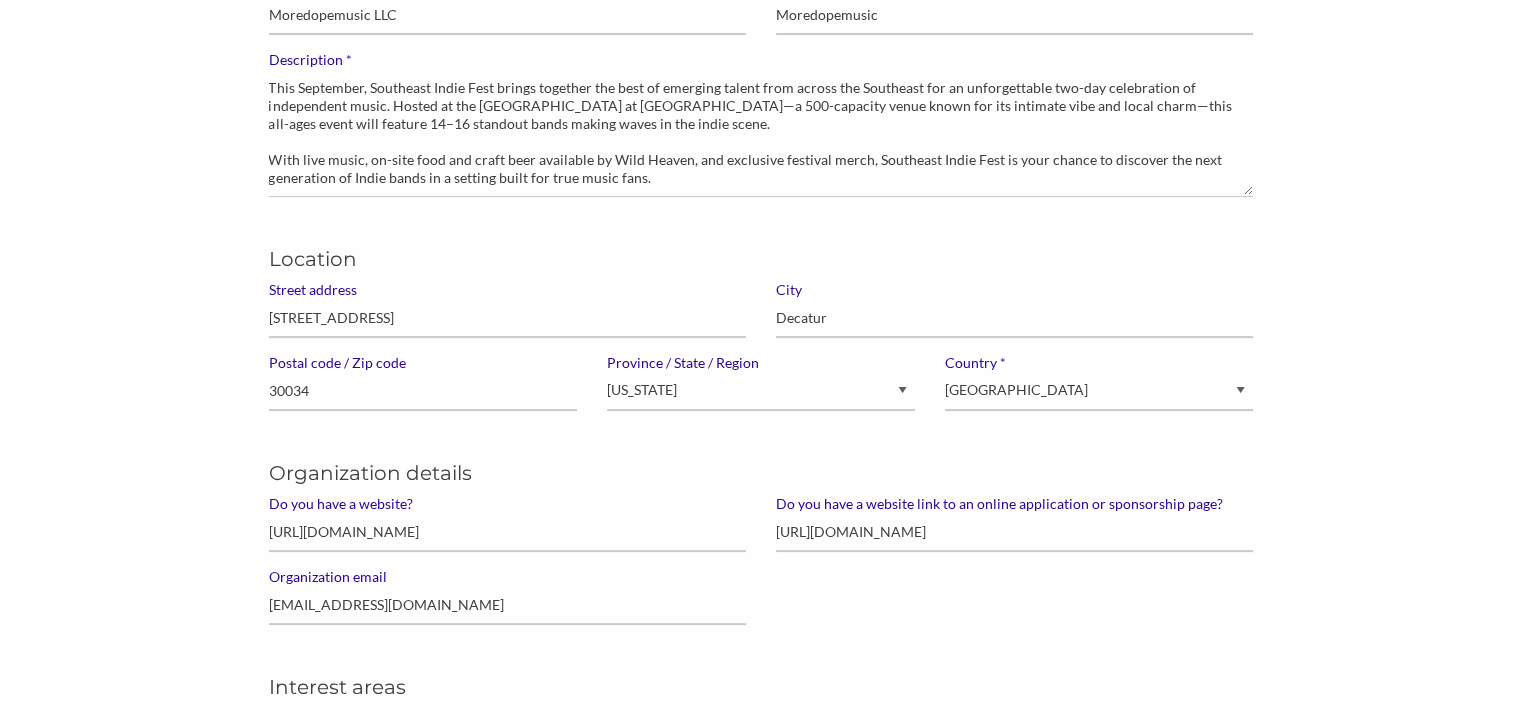 click on "Street address [STREET_ADDRESS]" at bounding box center [507, 317] 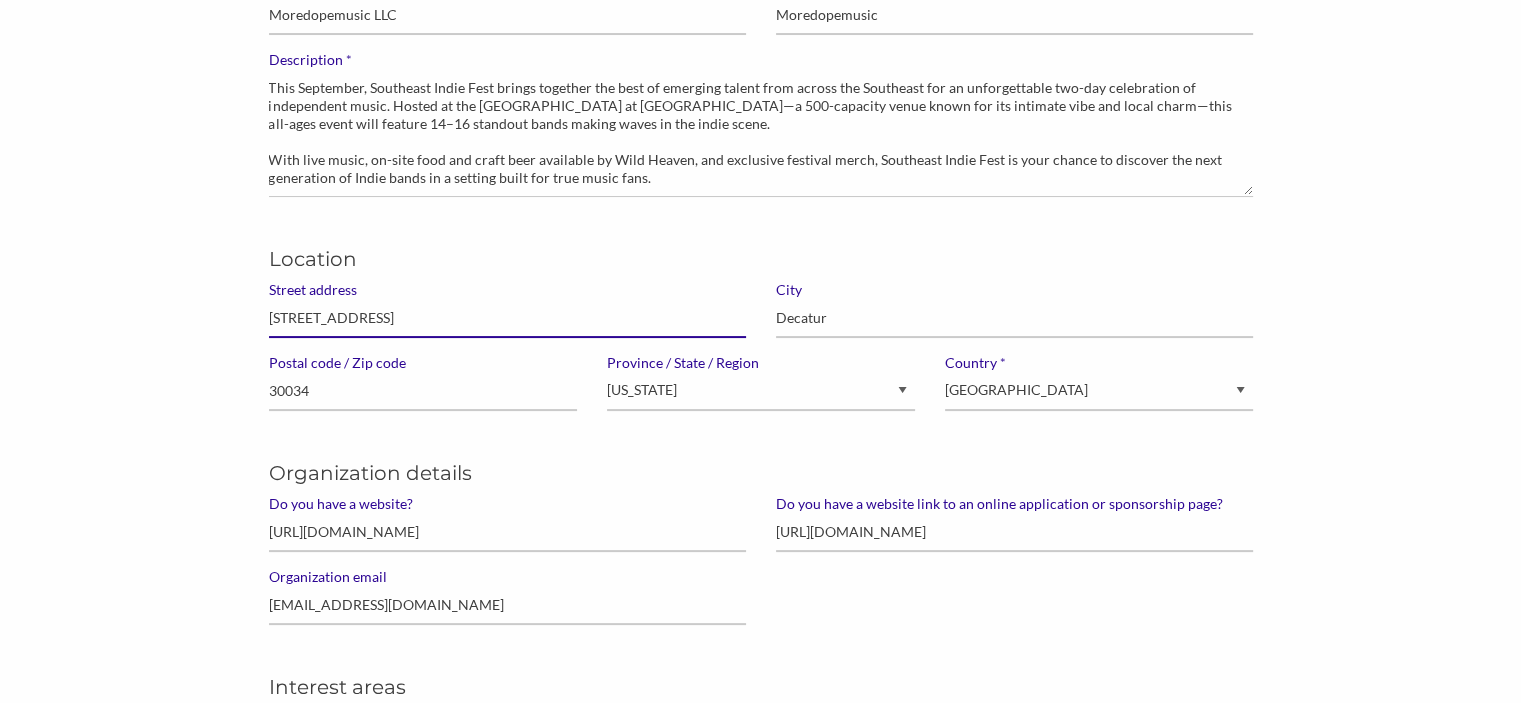 drag, startPoint x: 533, startPoint y: 314, endPoint x: 191, endPoint y: 238, distance: 350.34268 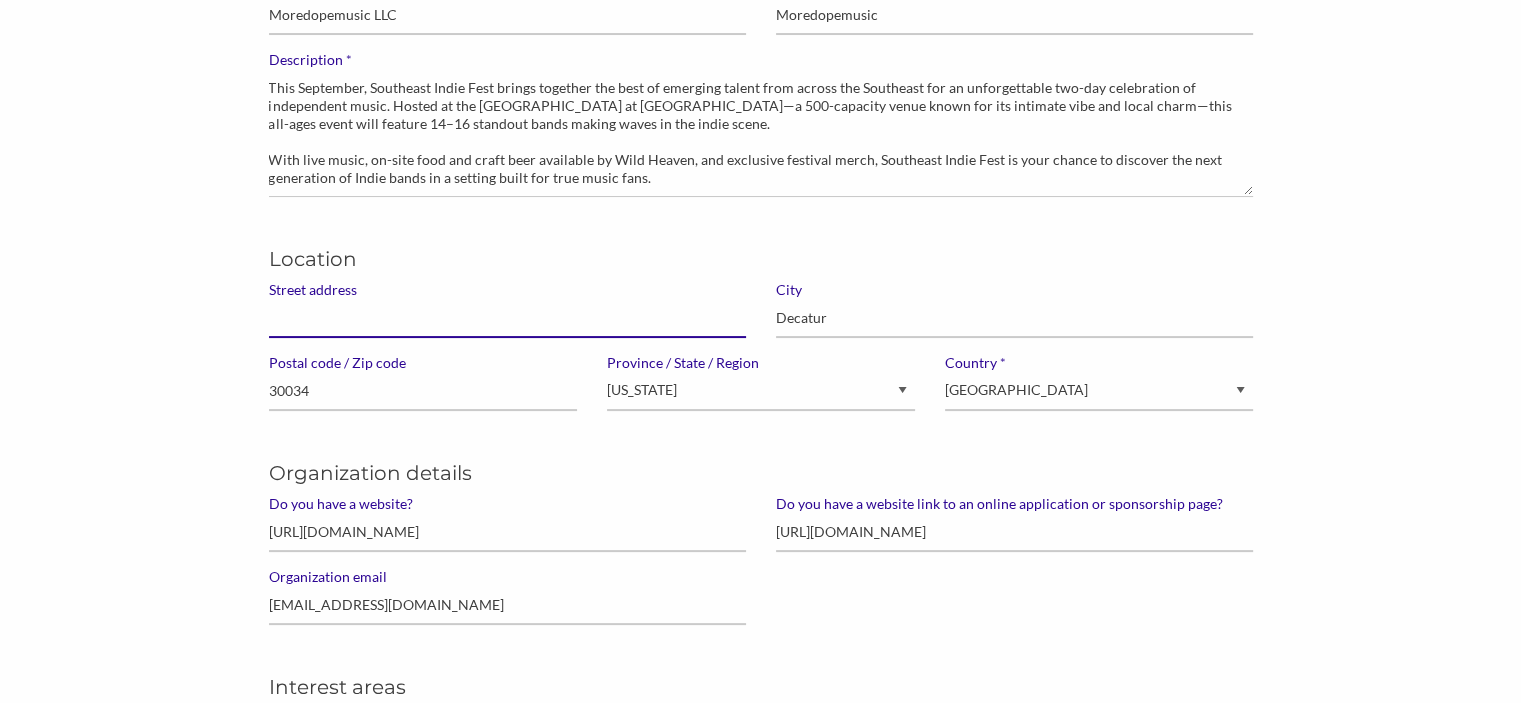 type 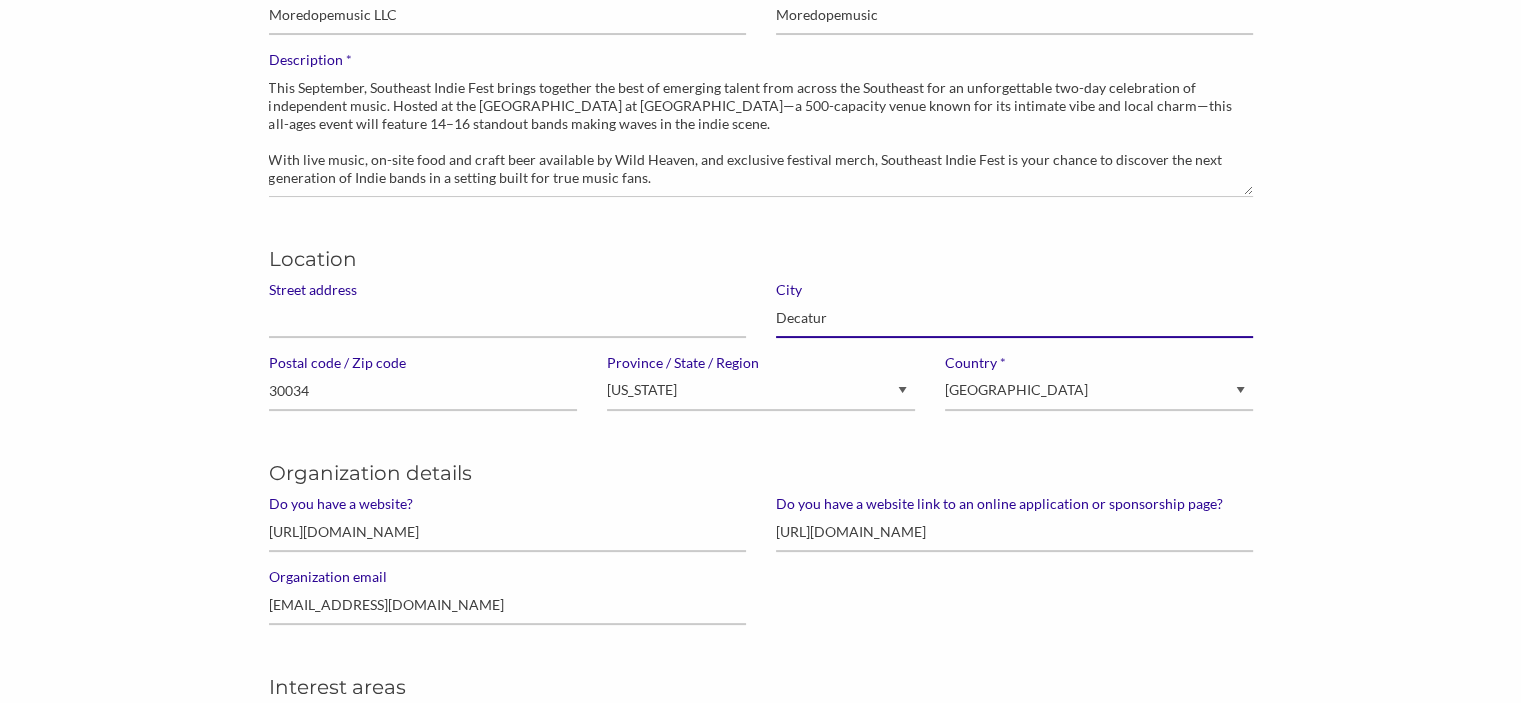 drag, startPoint x: 840, startPoint y: 320, endPoint x: 711, endPoint y: 290, distance: 132.44244 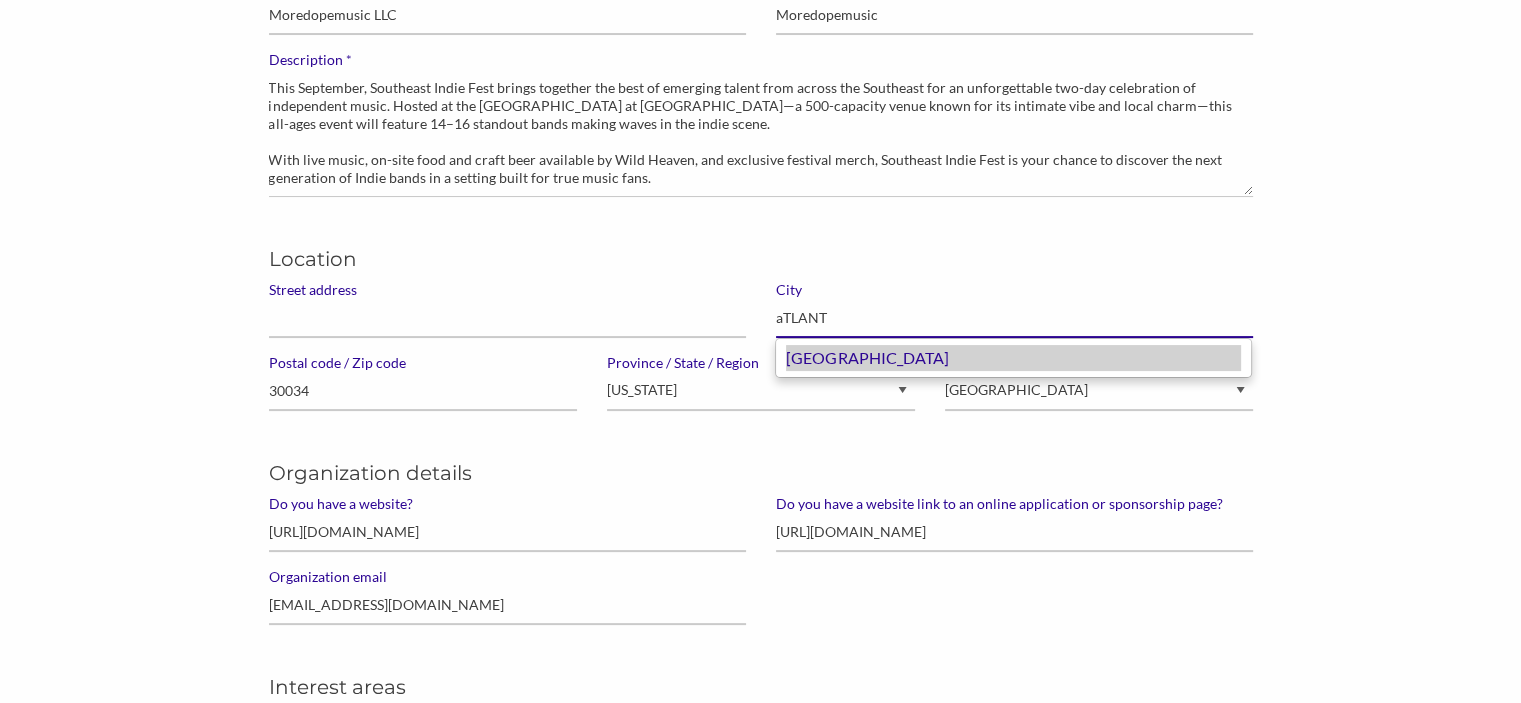 click on "Atlanta" at bounding box center [1013, 358] 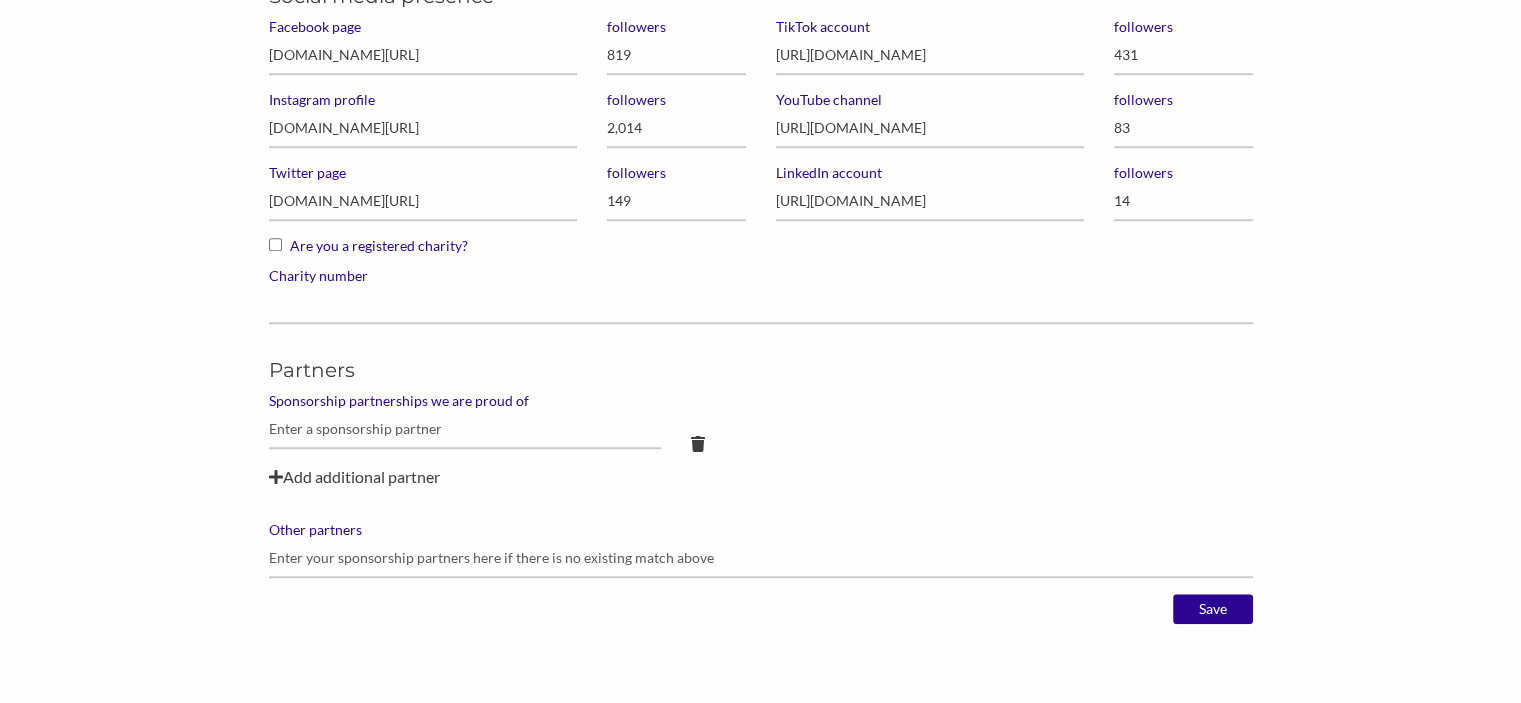 scroll, scrollTop: 1600, scrollLeft: 0, axis: vertical 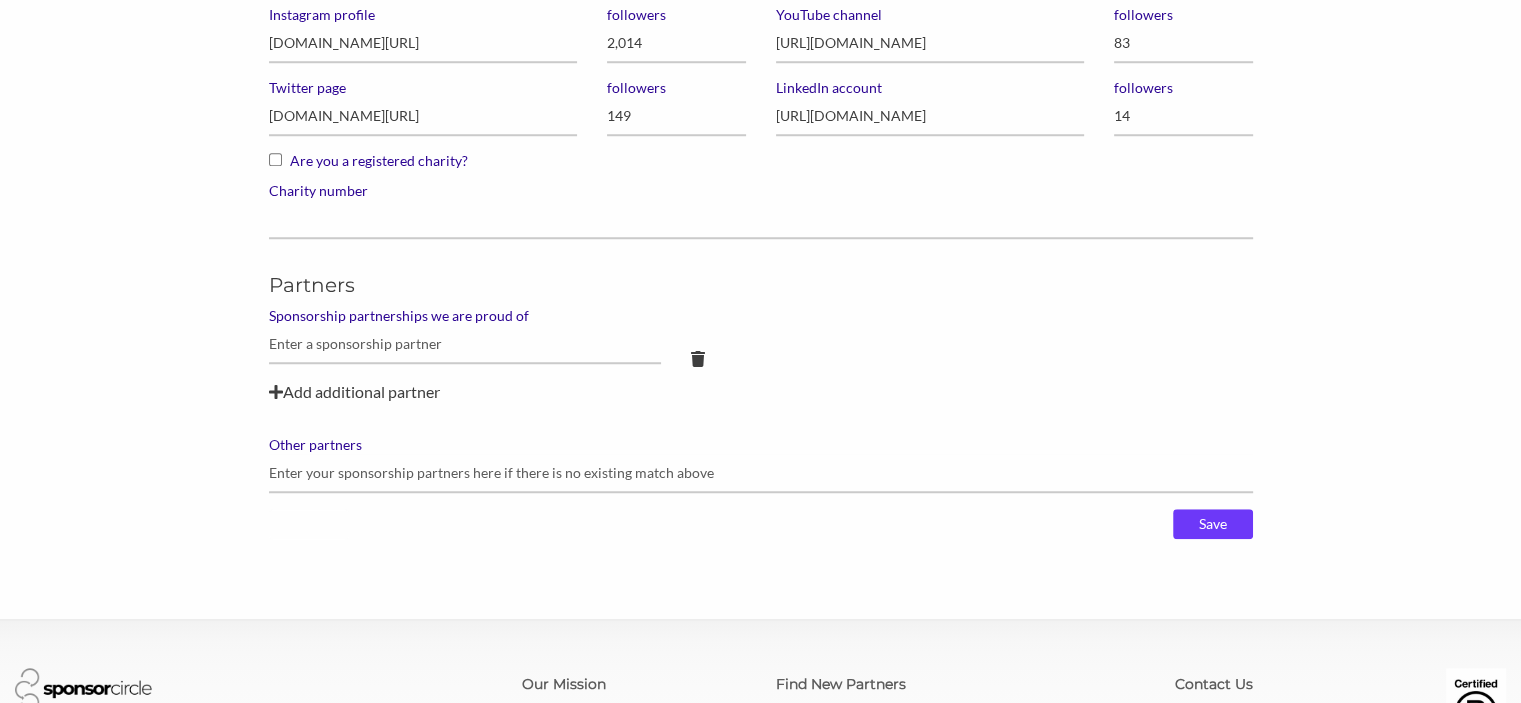 type on "[GEOGRAPHIC_DATA]" 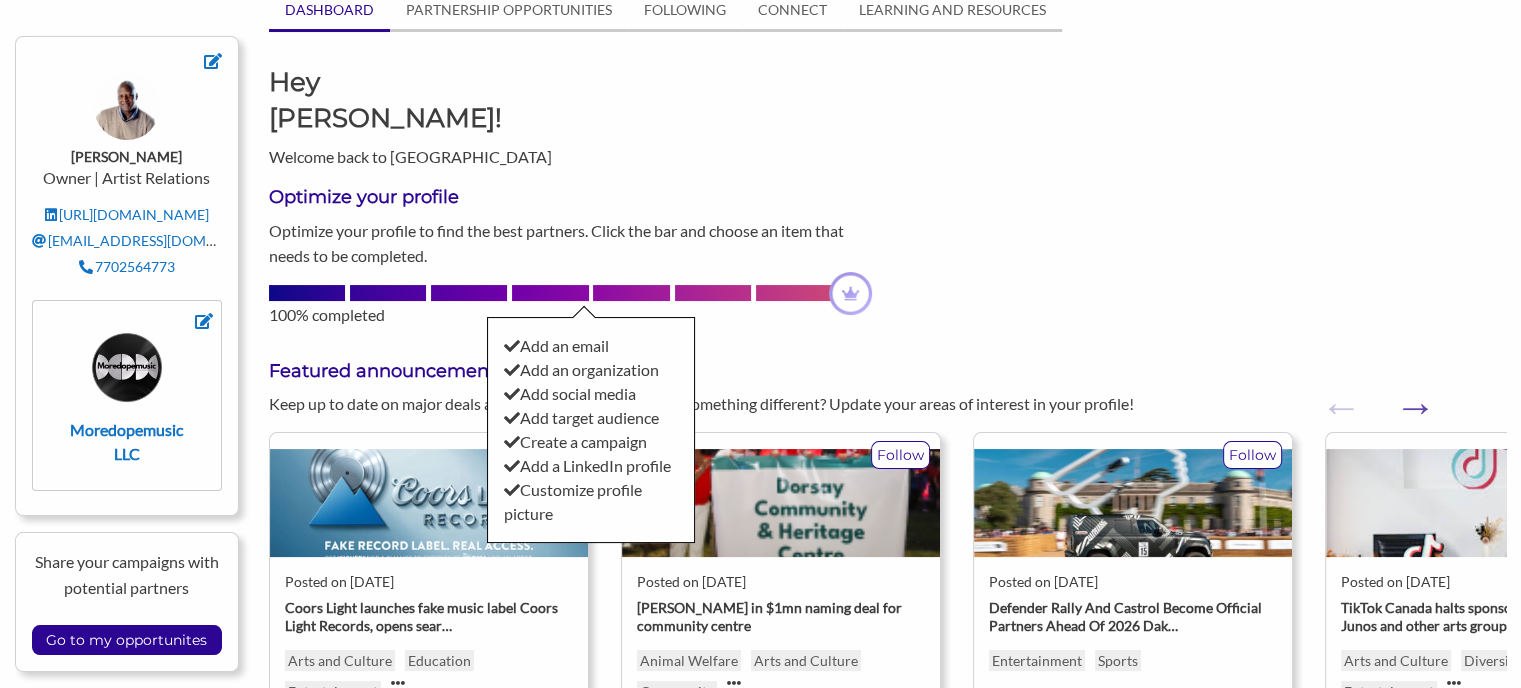 scroll, scrollTop: 0, scrollLeft: 0, axis: both 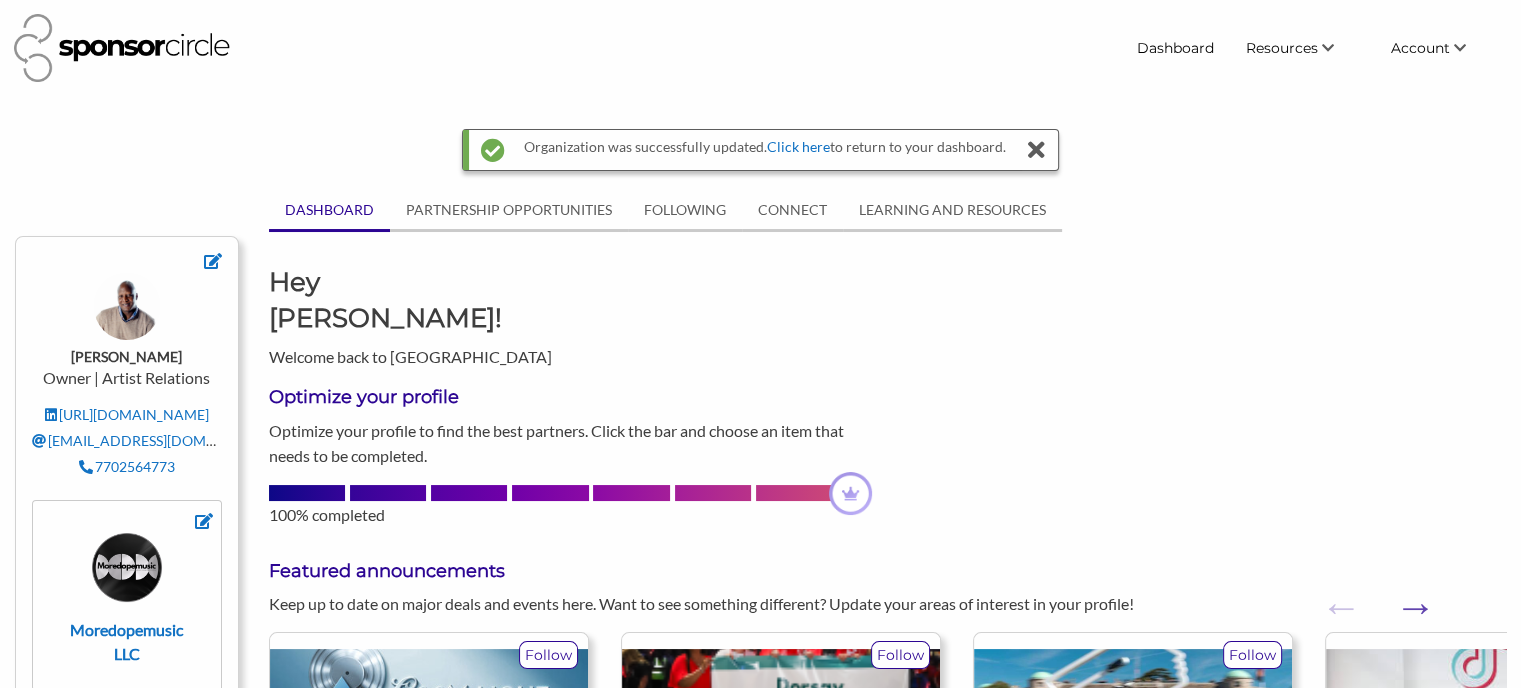 click at bounding box center (1036, 150) 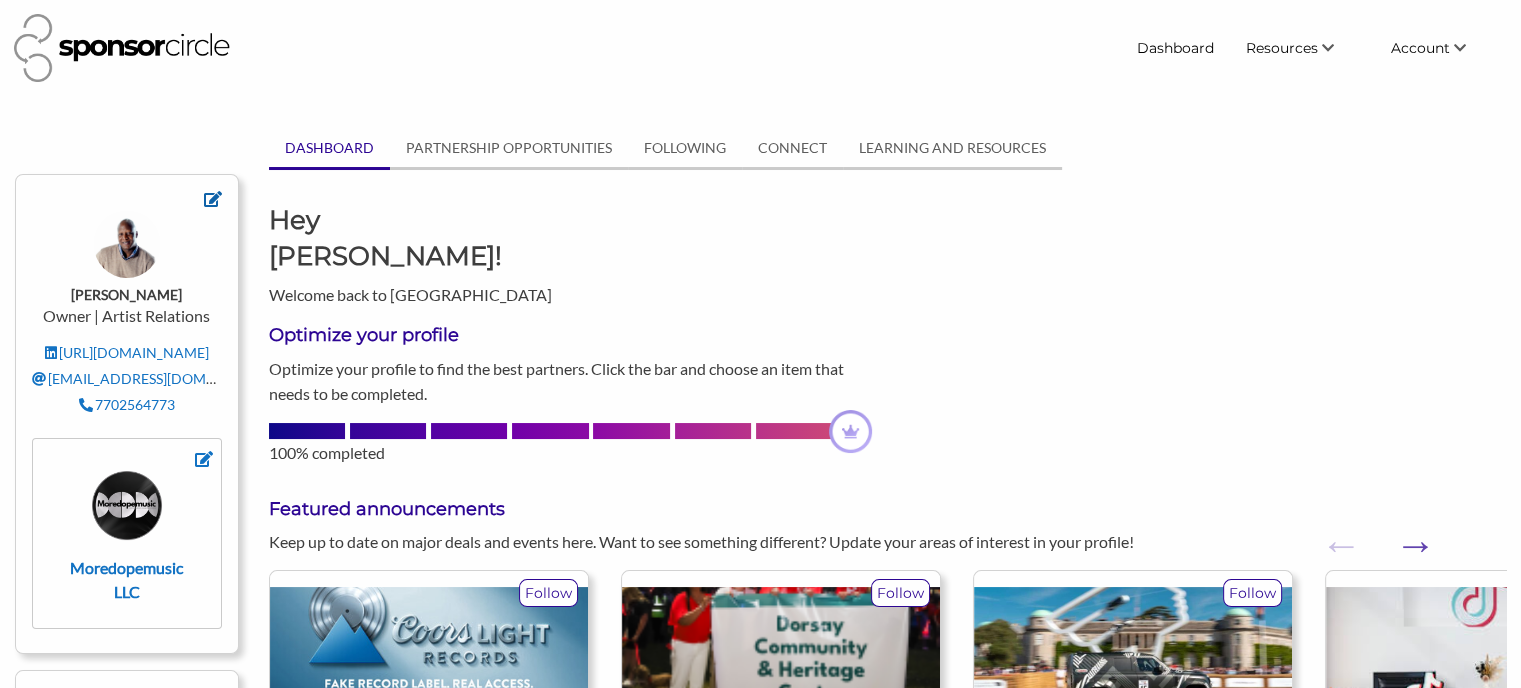 click at bounding box center [213, 199] 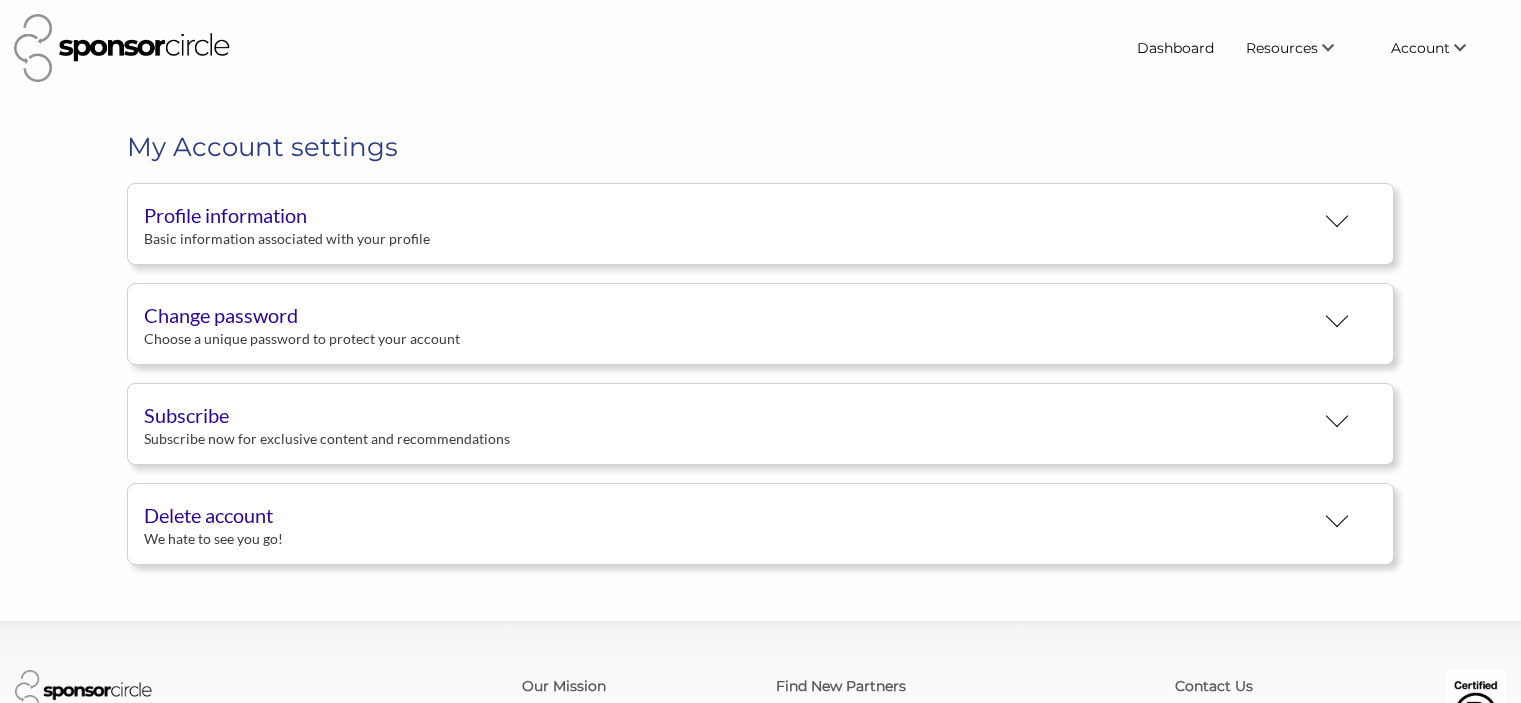 scroll, scrollTop: 0, scrollLeft: 0, axis: both 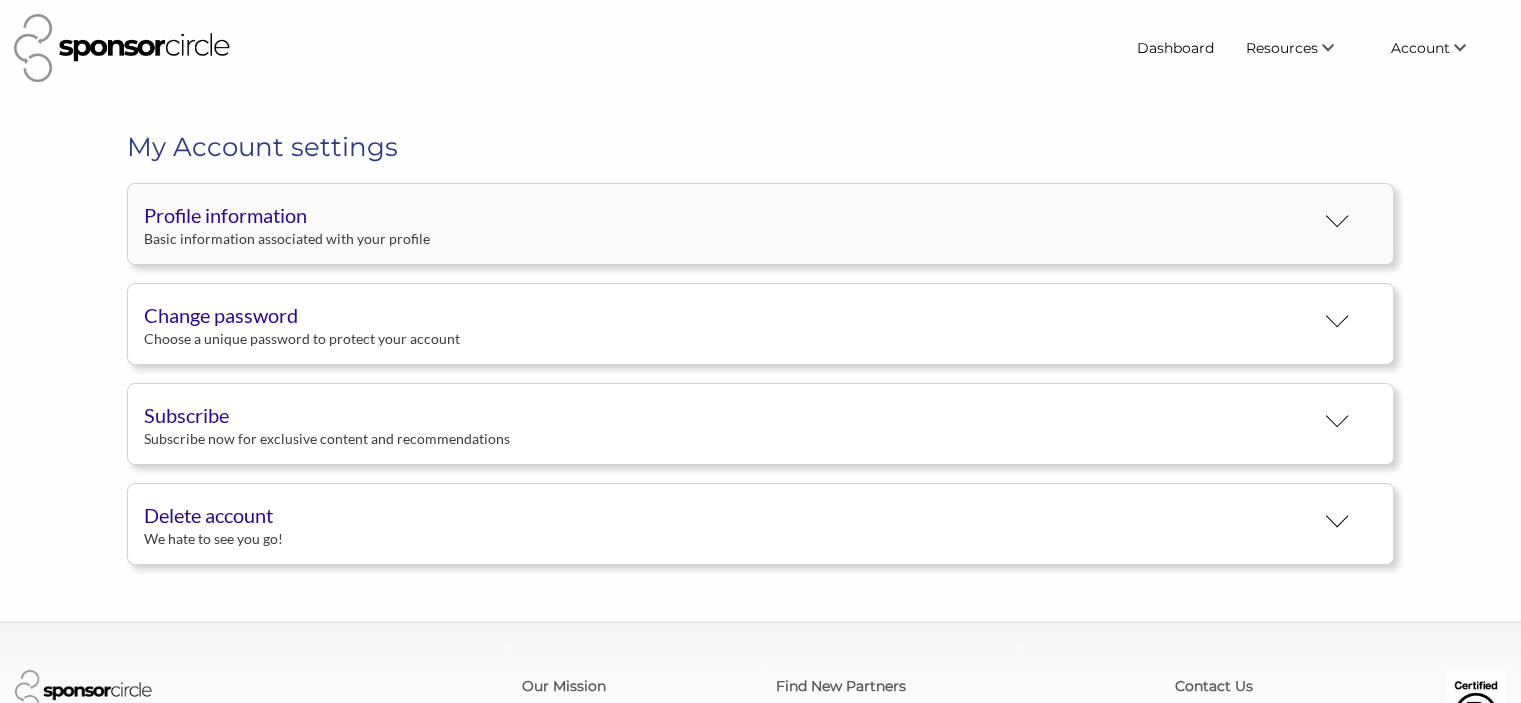click on "Profile information" at bounding box center (729, 215) 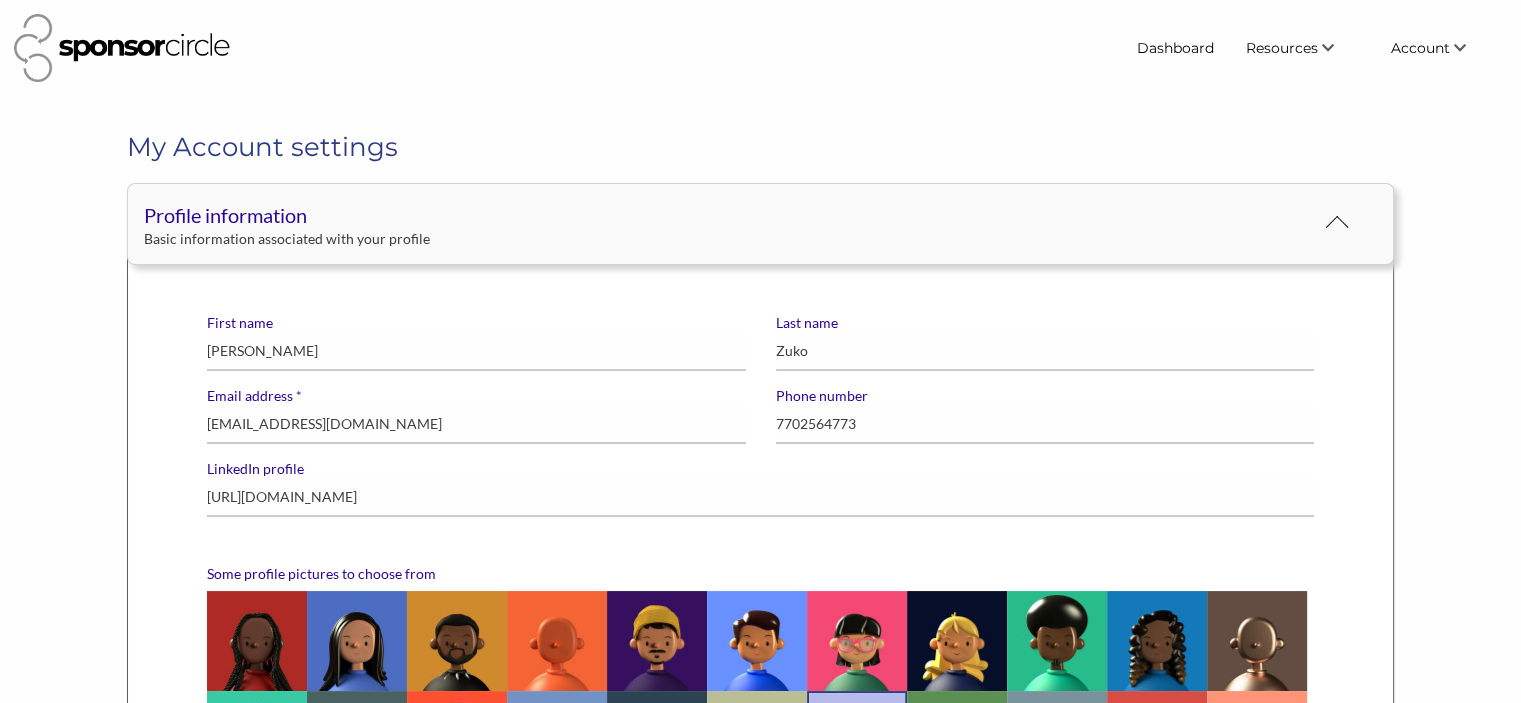 scroll, scrollTop: 0, scrollLeft: 0, axis: both 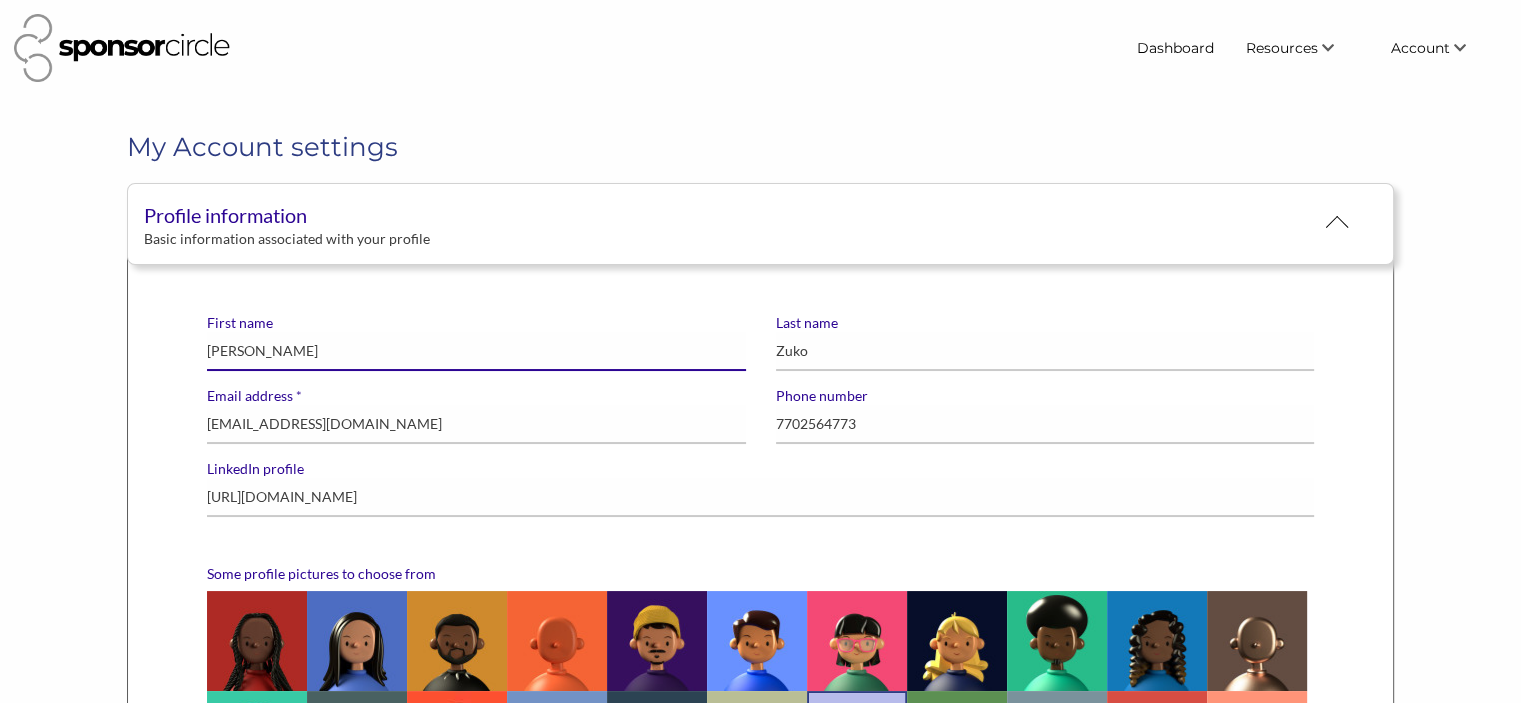 click on "Daniel Day" at bounding box center (476, 351) 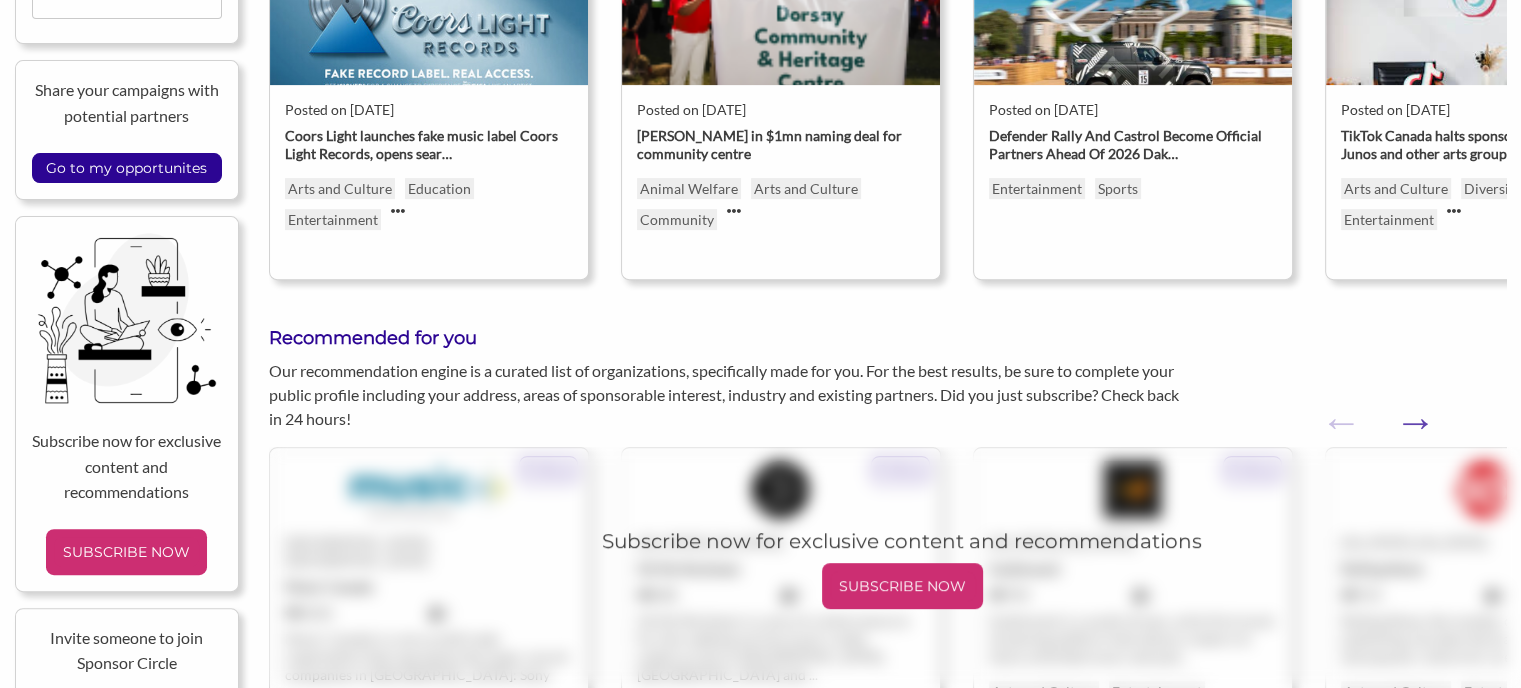 scroll, scrollTop: 500, scrollLeft: 0, axis: vertical 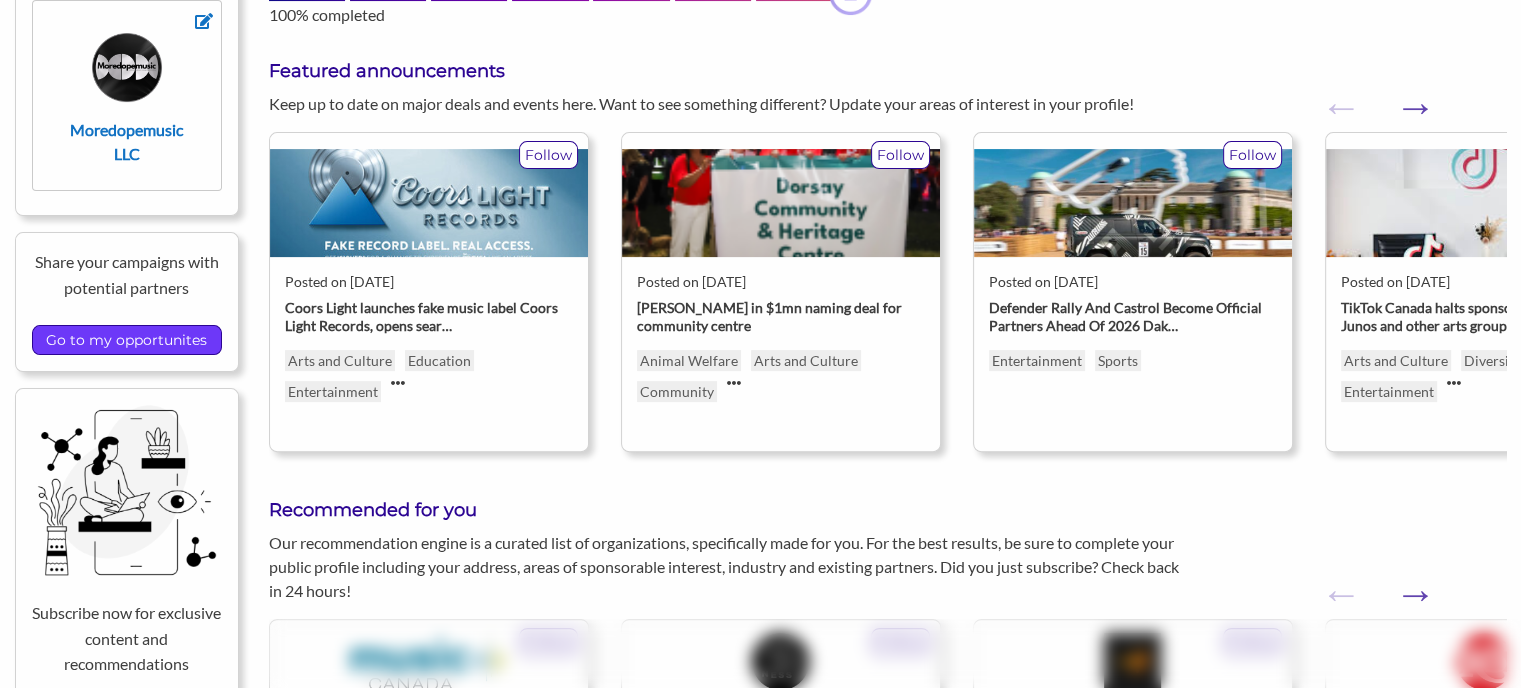 click on "Go to my opportunites" at bounding box center (126, 340) 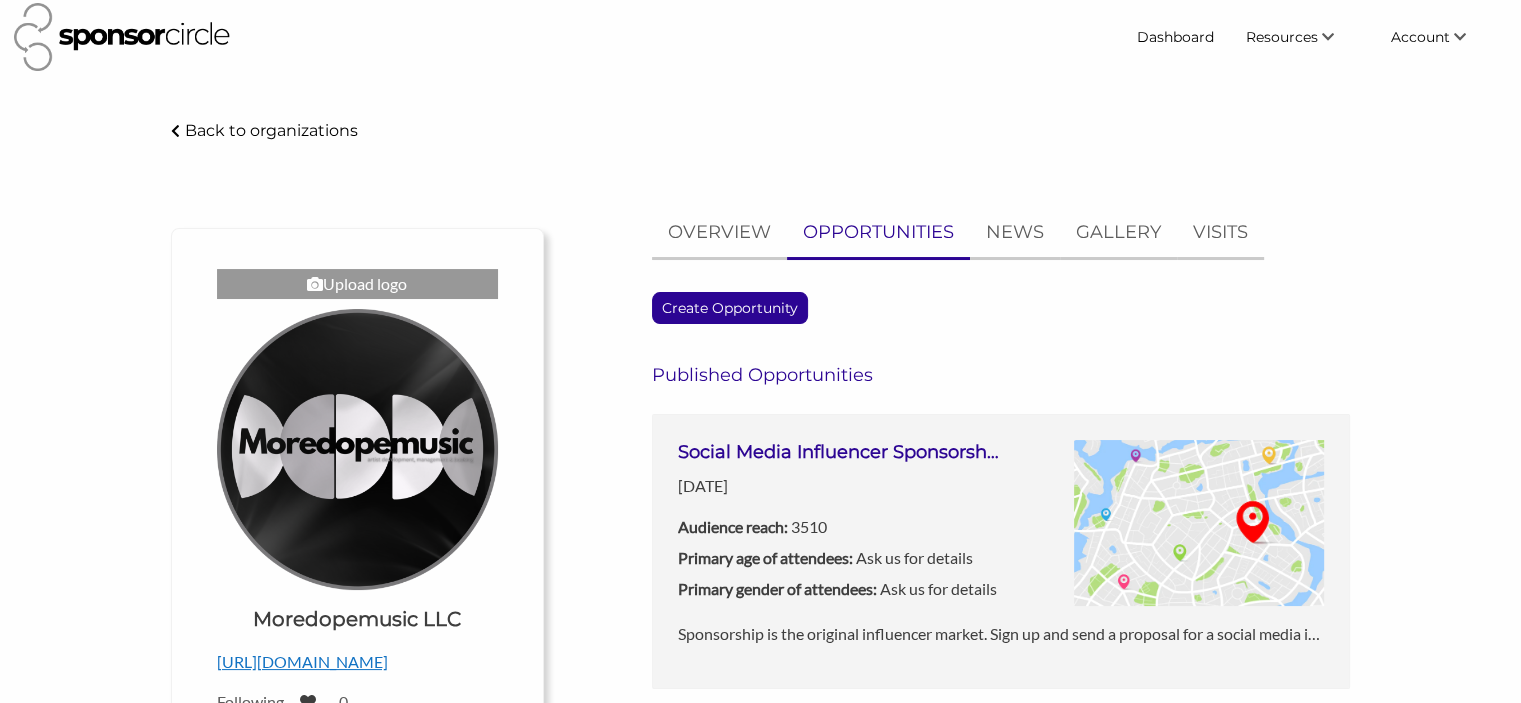 scroll, scrollTop: 0, scrollLeft: 0, axis: both 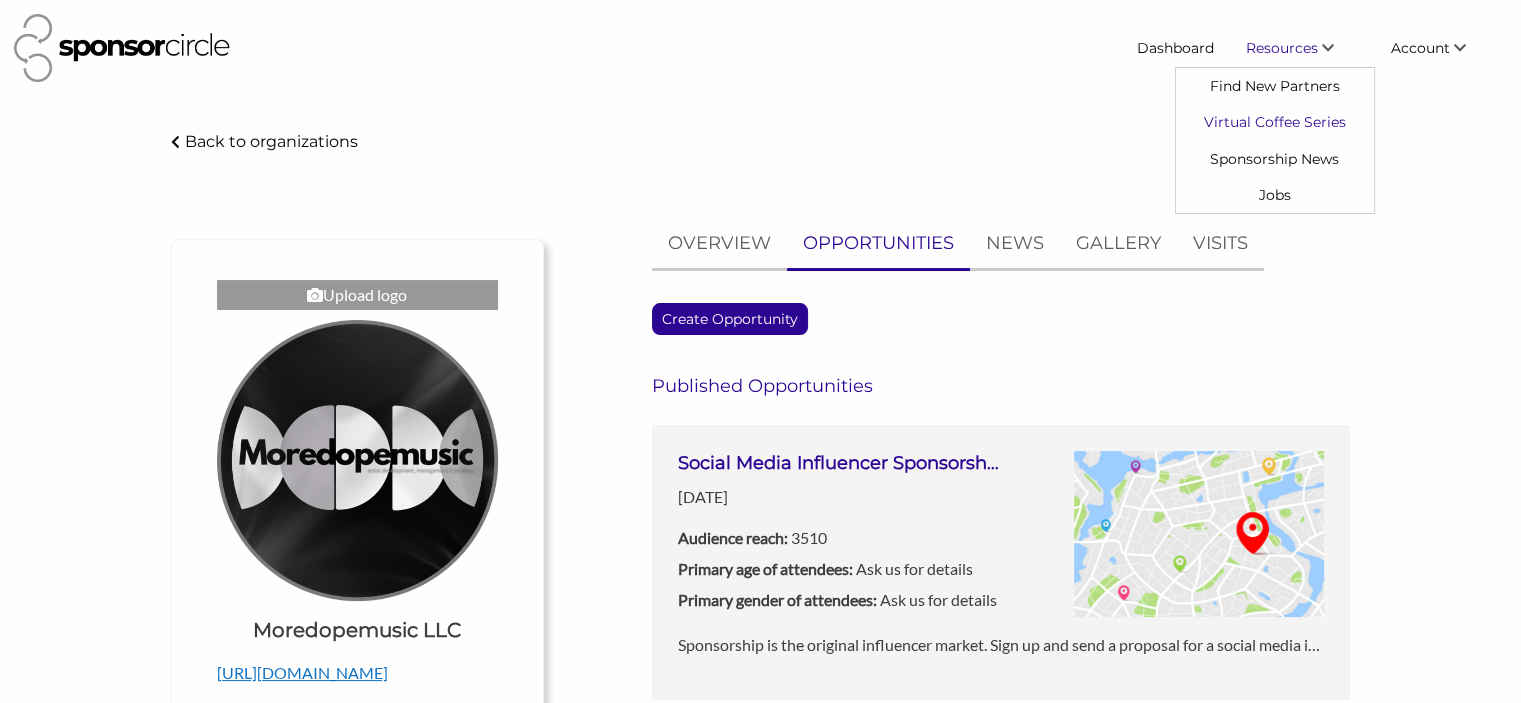 click on "Virtual Coffee Series" at bounding box center (1275, 122) 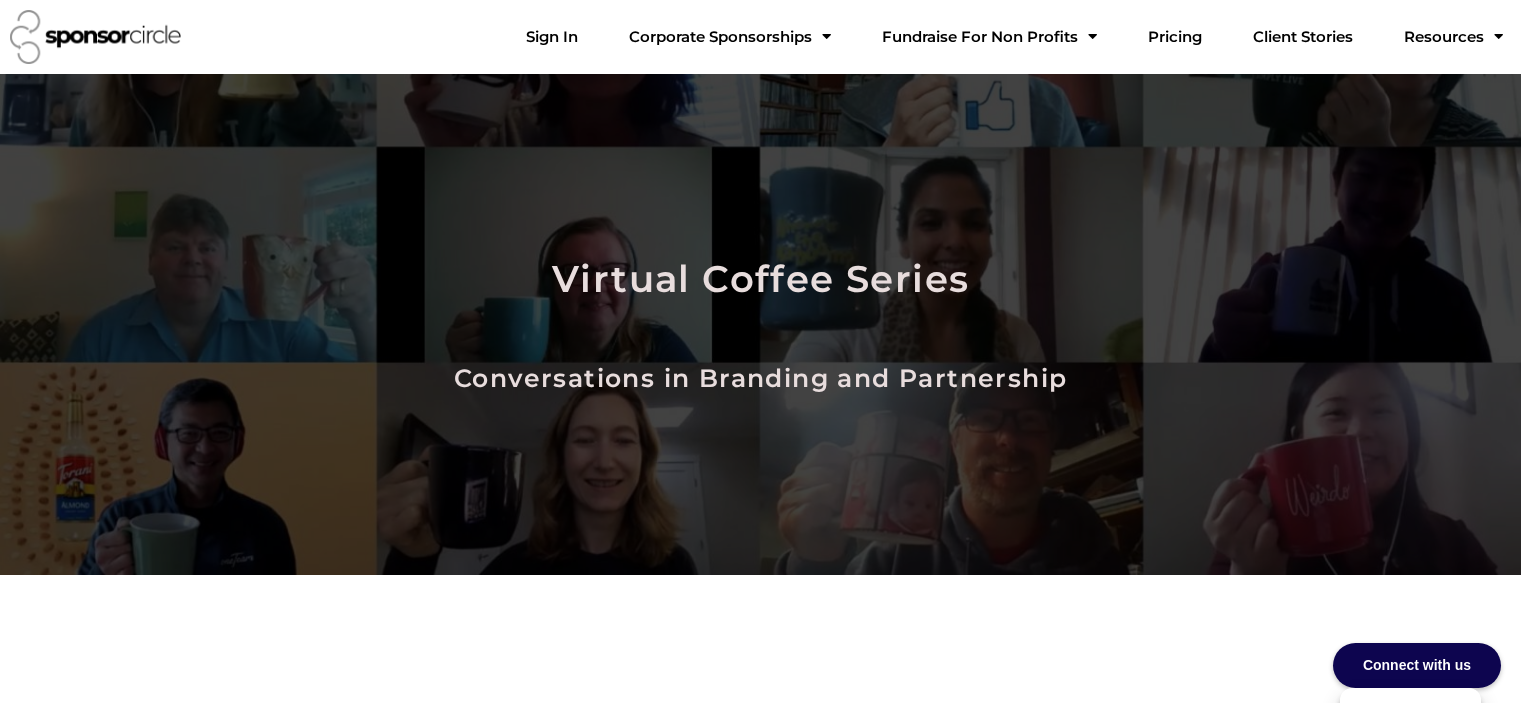 scroll, scrollTop: 0, scrollLeft: 0, axis: both 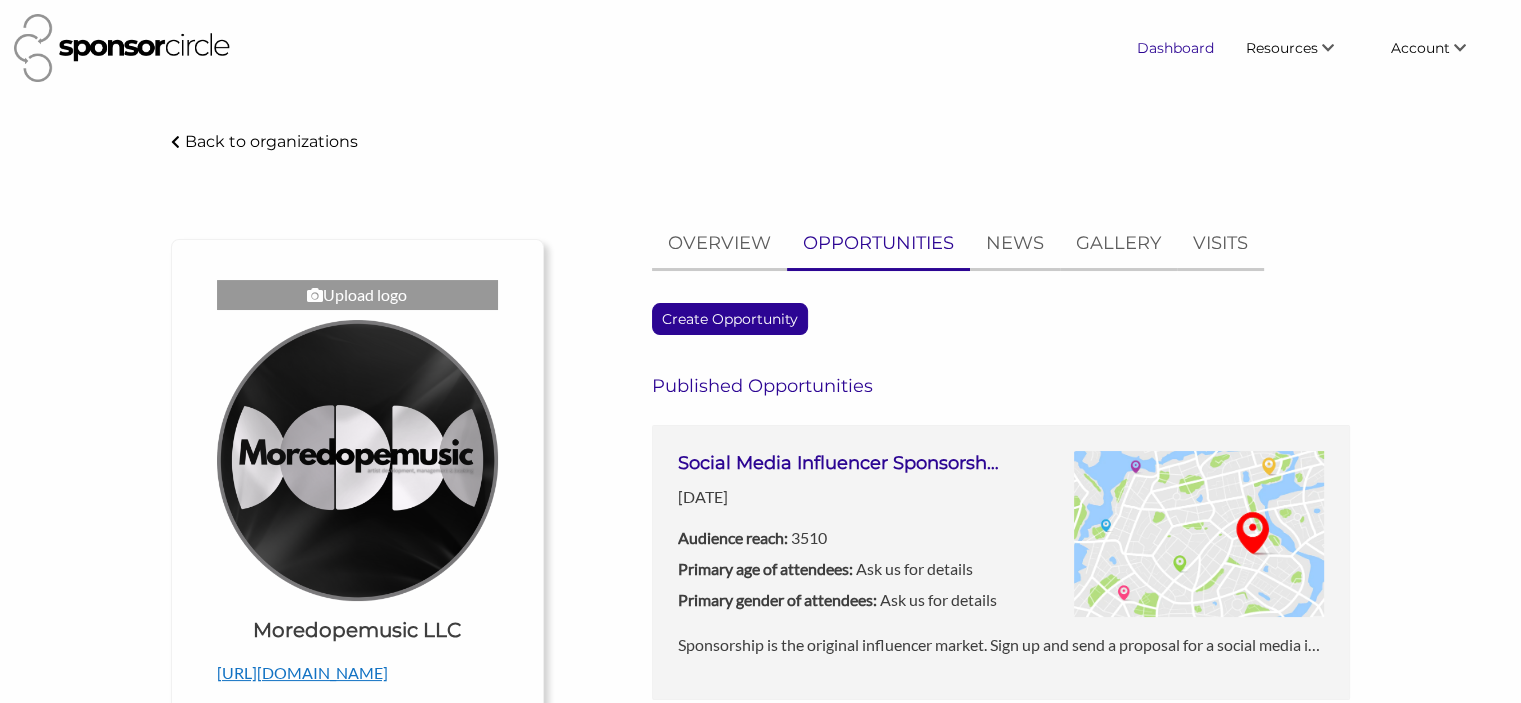 click on "Dashboard" at bounding box center [1175, 48] 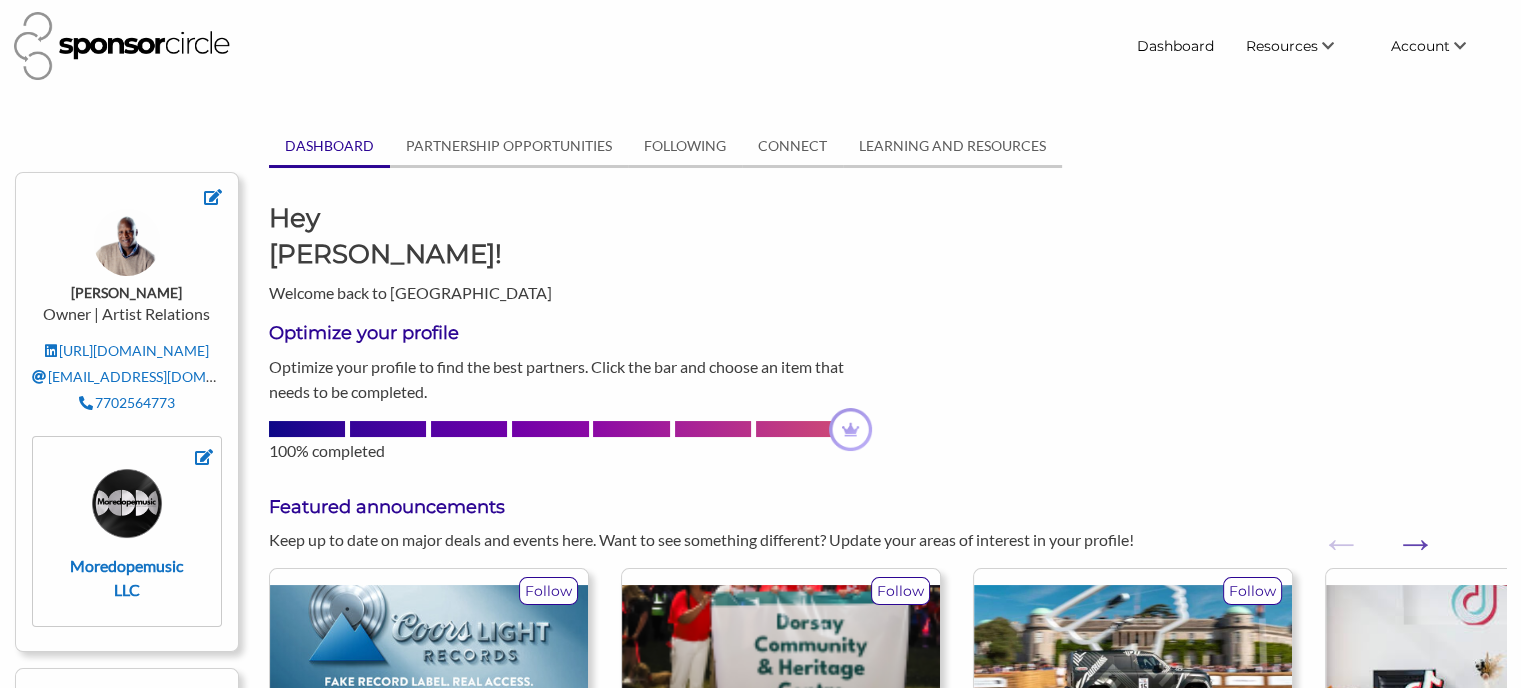 scroll, scrollTop: 0, scrollLeft: 0, axis: both 